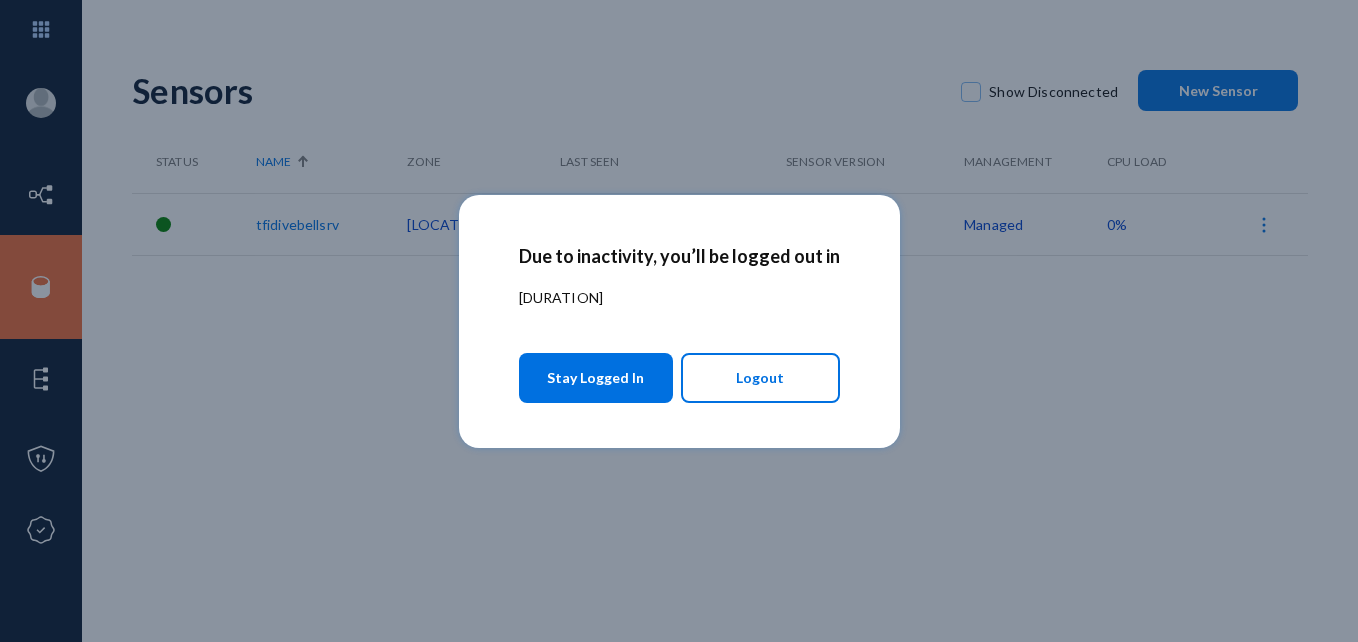 scroll, scrollTop: 0, scrollLeft: 0, axis: both 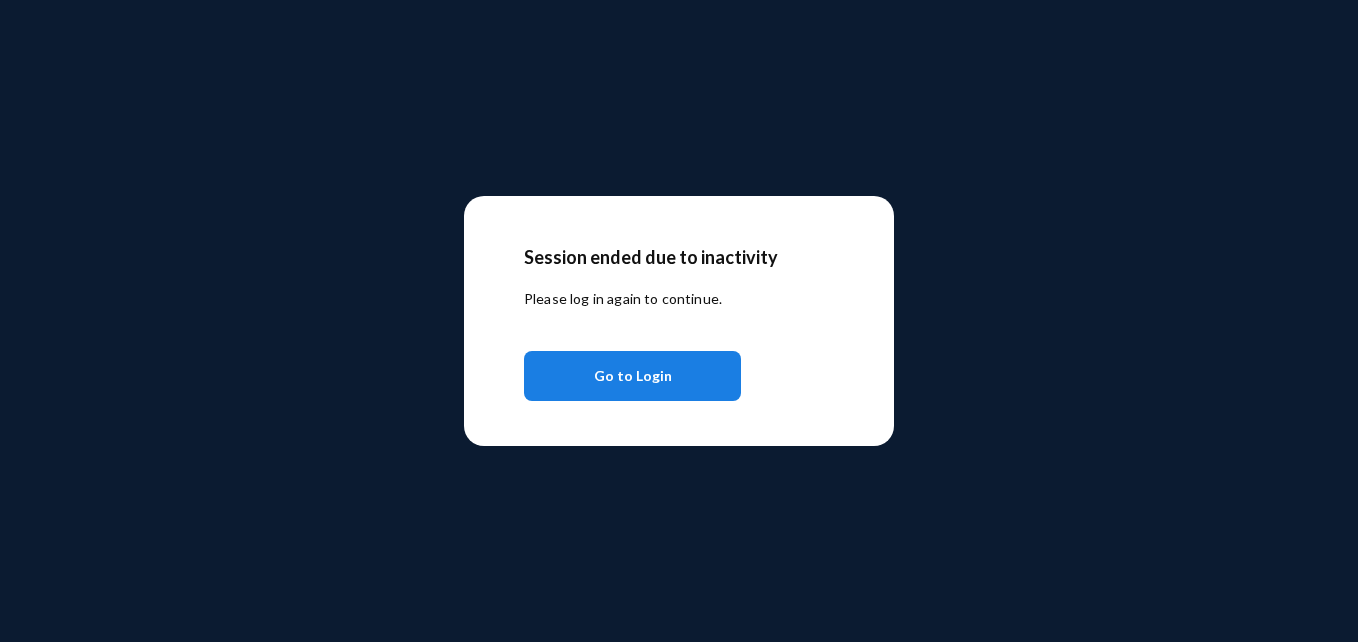 click on "Go to Login" at bounding box center (633, 376) 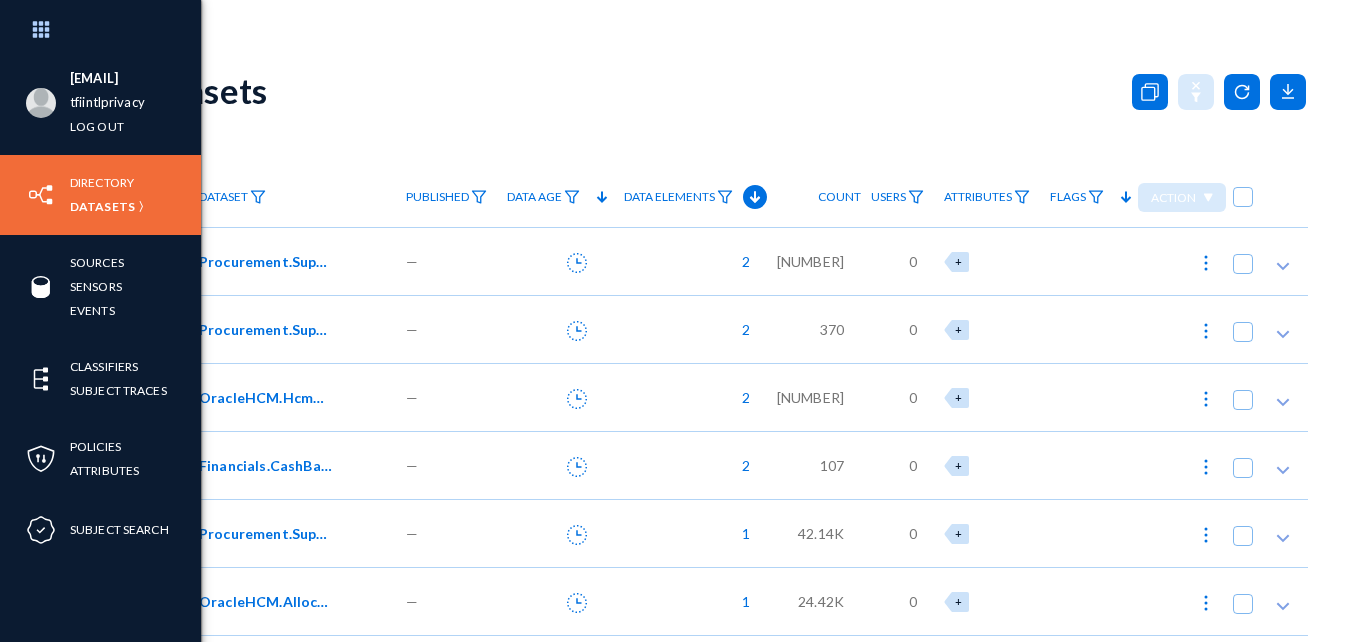 scroll, scrollTop: 0, scrollLeft: 0, axis: both 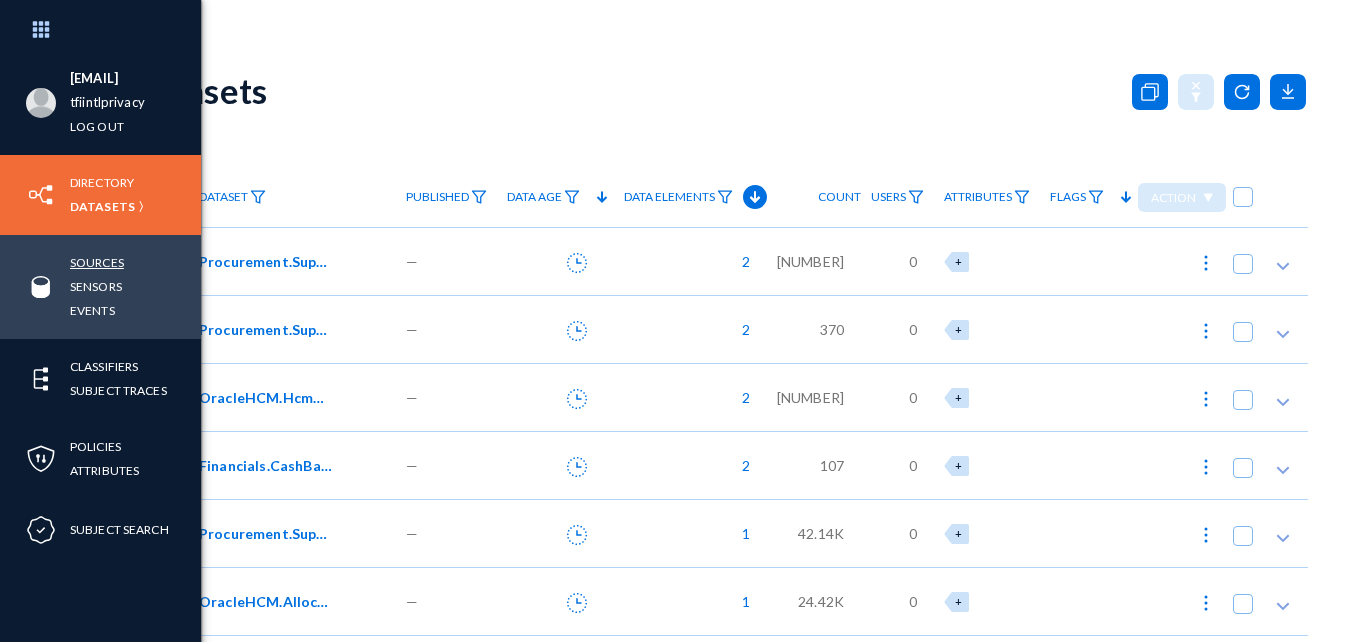 click on "Sources" at bounding box center [97, 262] 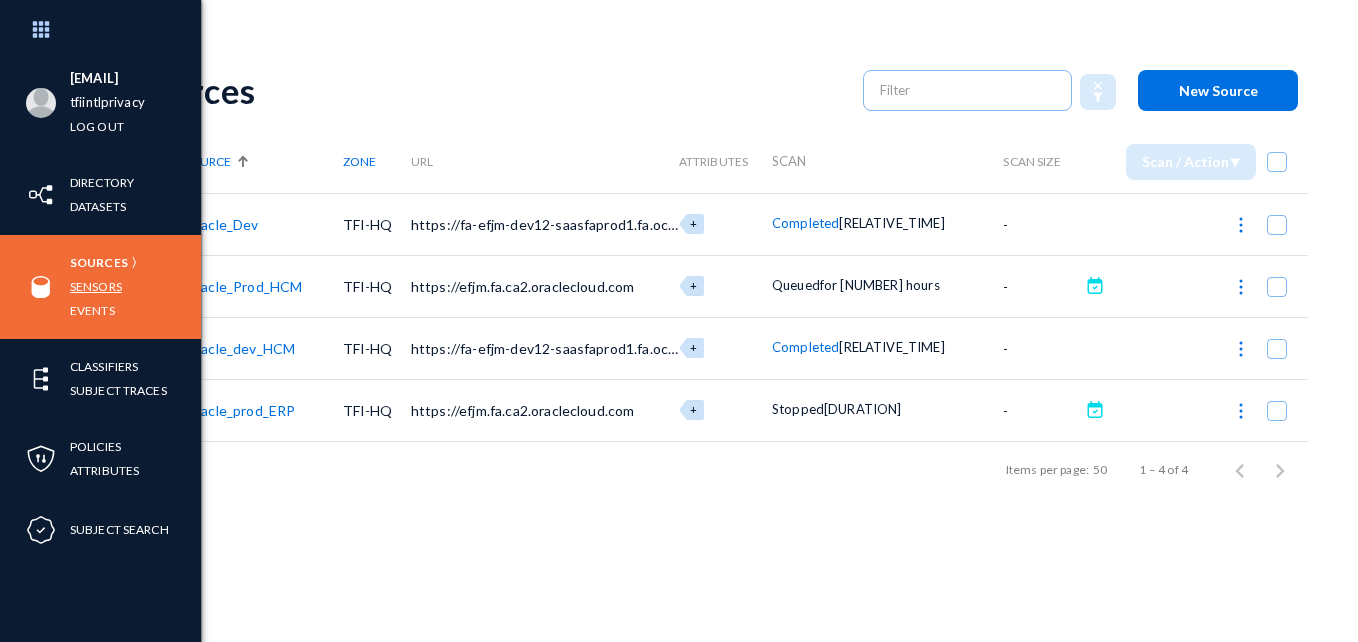 click on "[SENSORS]" at bounding box center (96, 286) 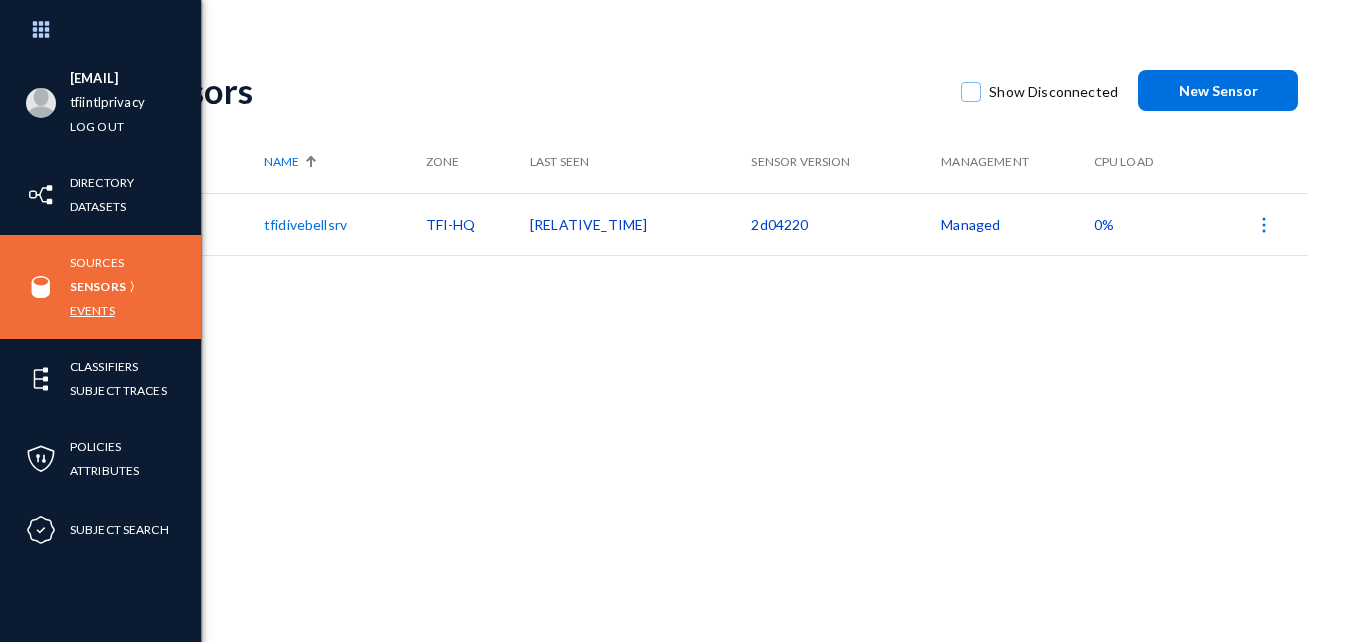 click on "Events" at bounding box center (92, 310) 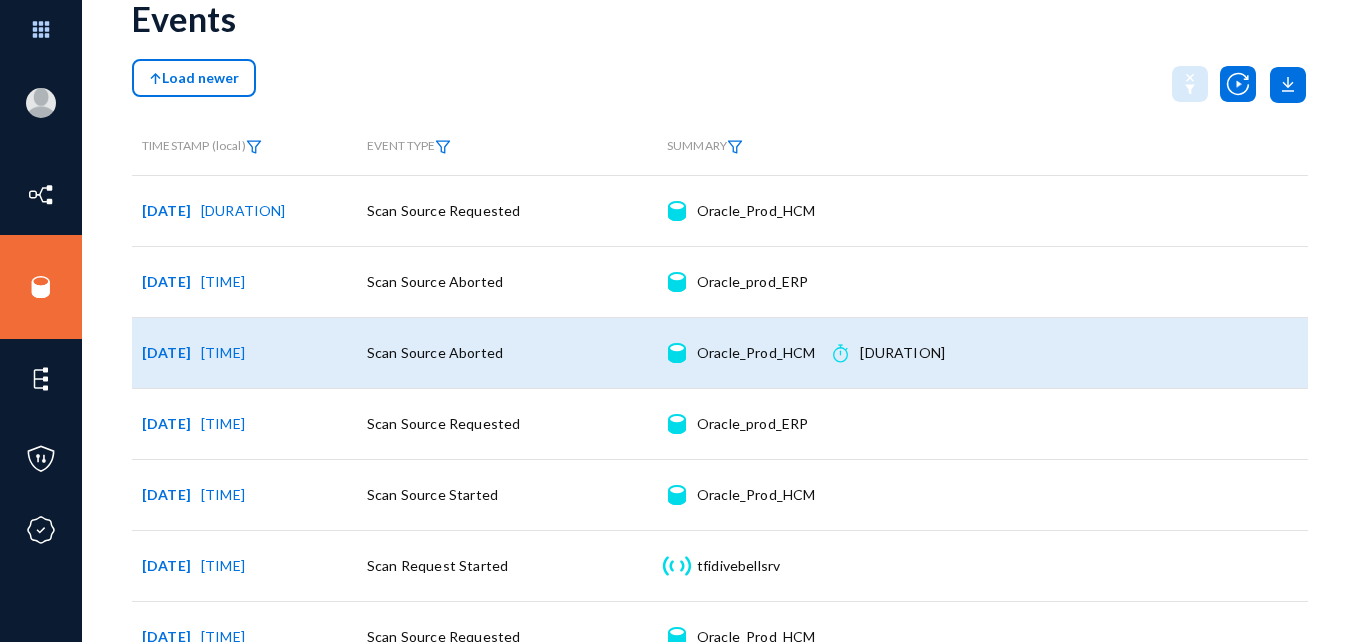 scroll, scrollTop: 0, scrollLeft: 0, axis: both 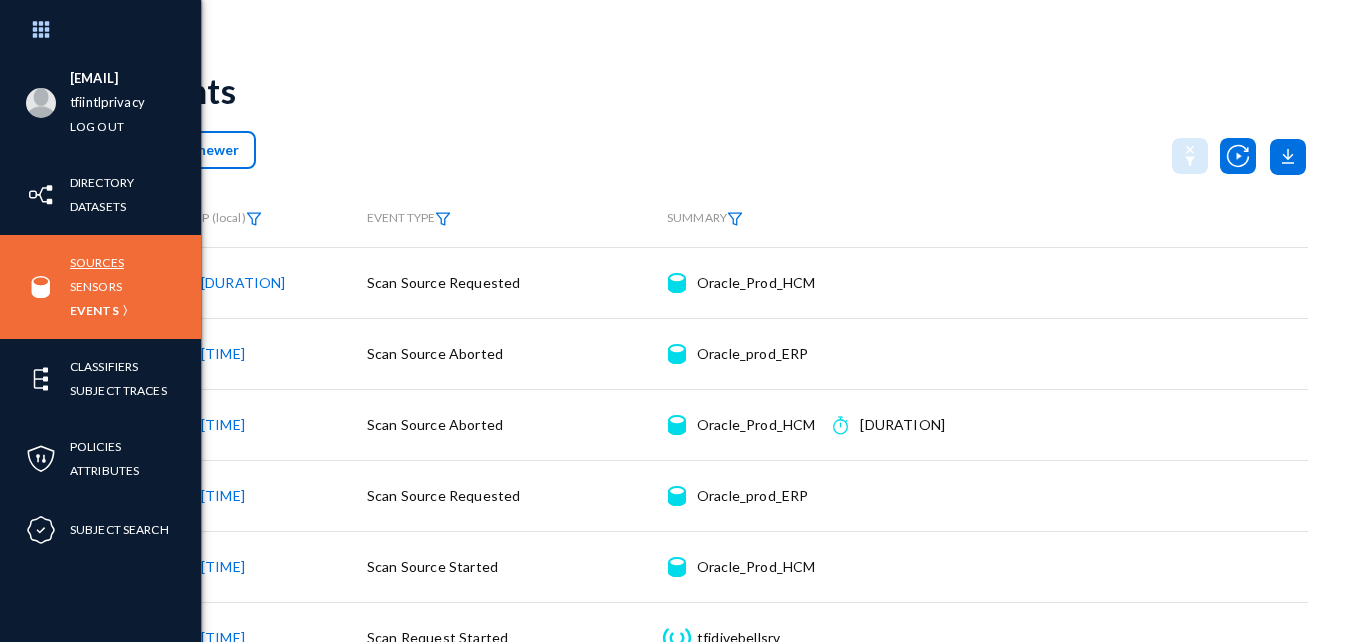 click on "Sources" at bounding box center (97, 262) 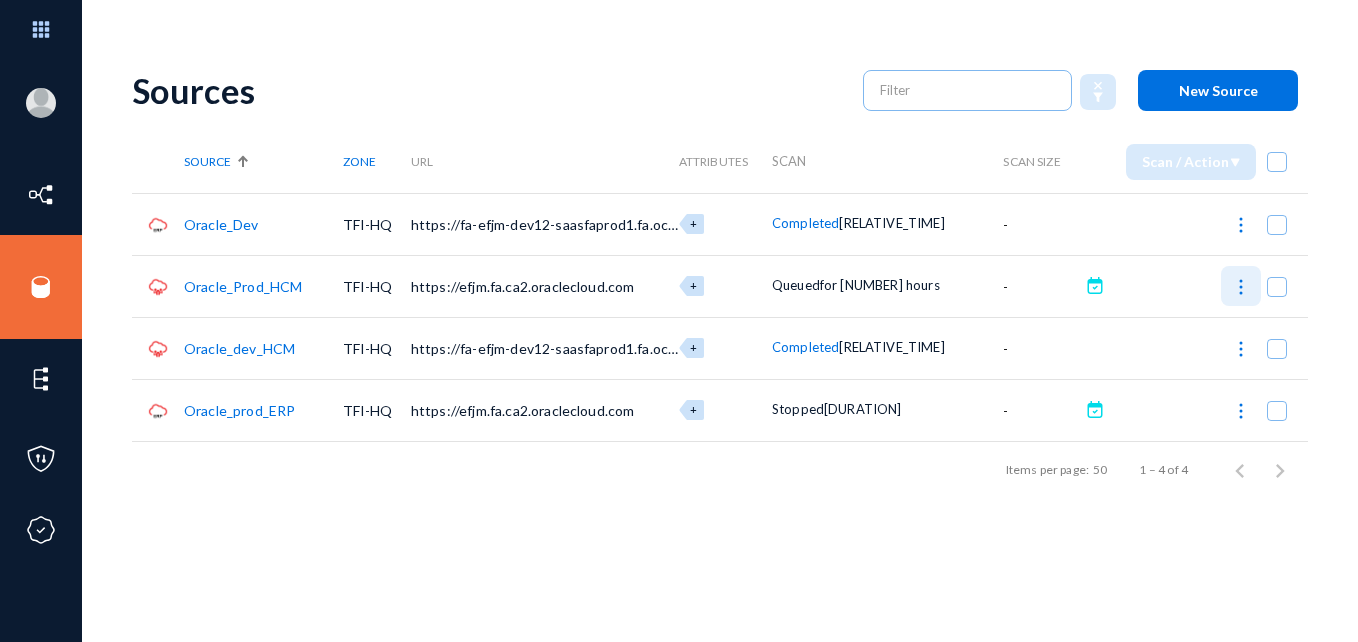 click at bounding box center [1241, 286] 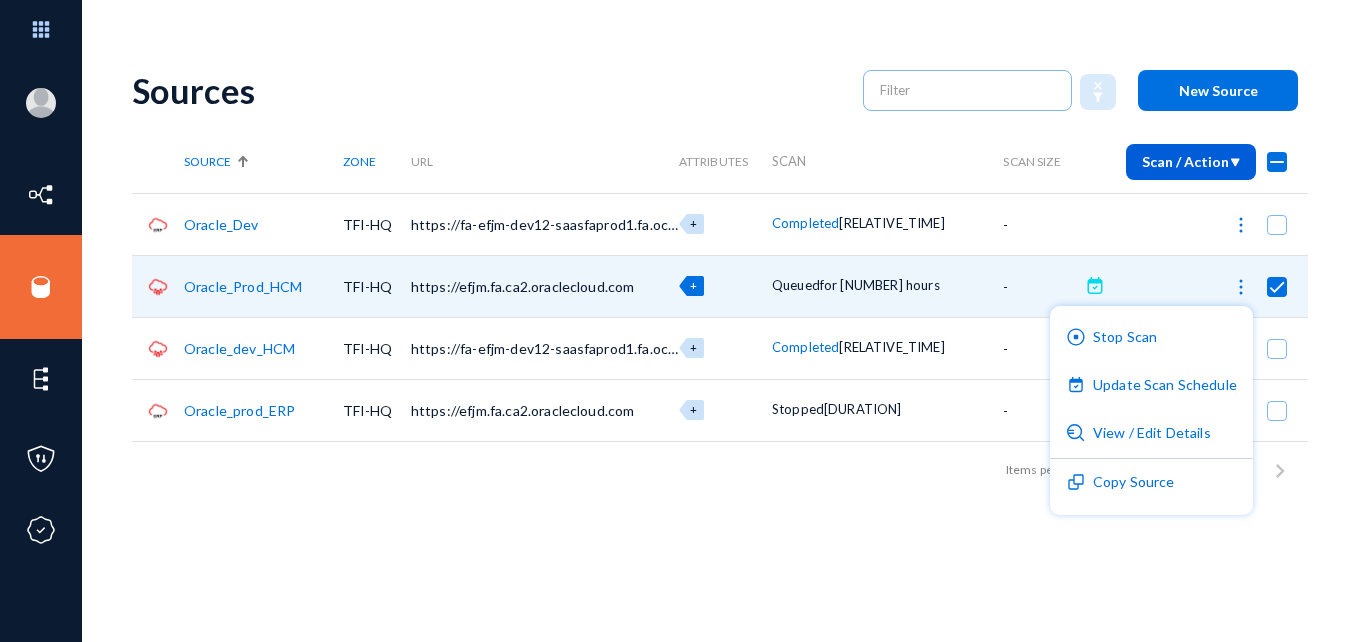 click at bounding box center [679, 321] 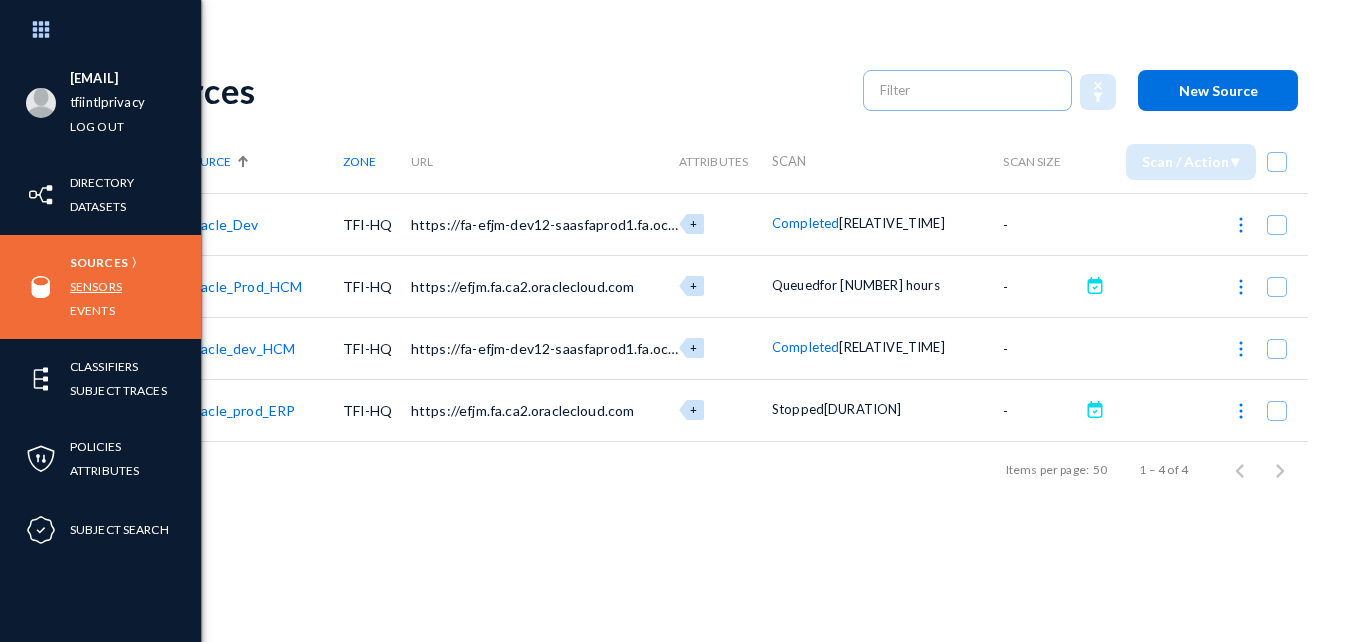 click on "[SENSORS]" at bounding box center [96, 286] 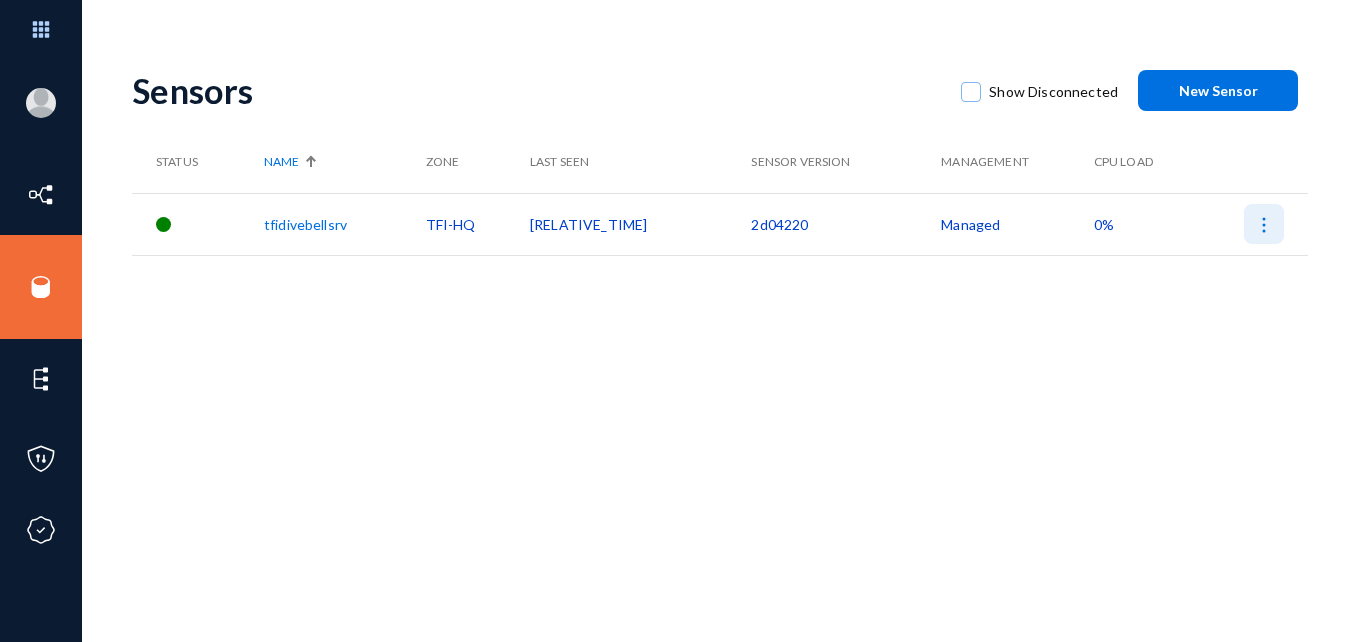 click at bounding box center (1264, 225) 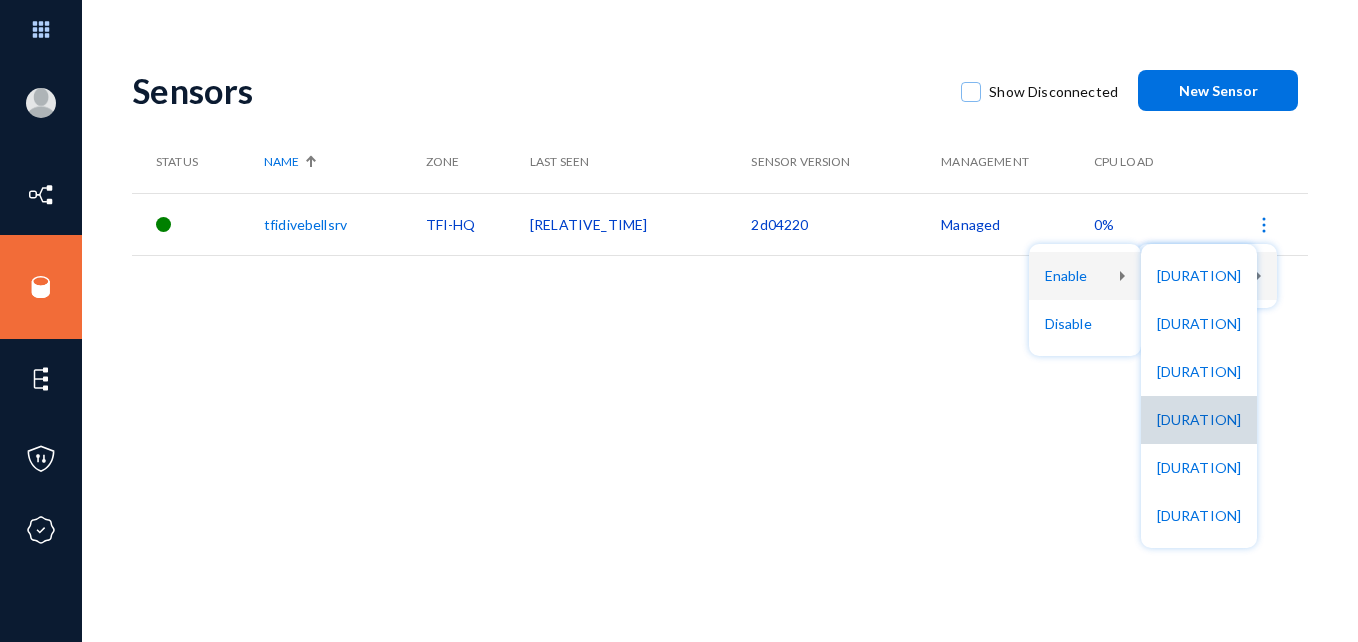 click on "120 minutes" at bounding box center [1199, 420] 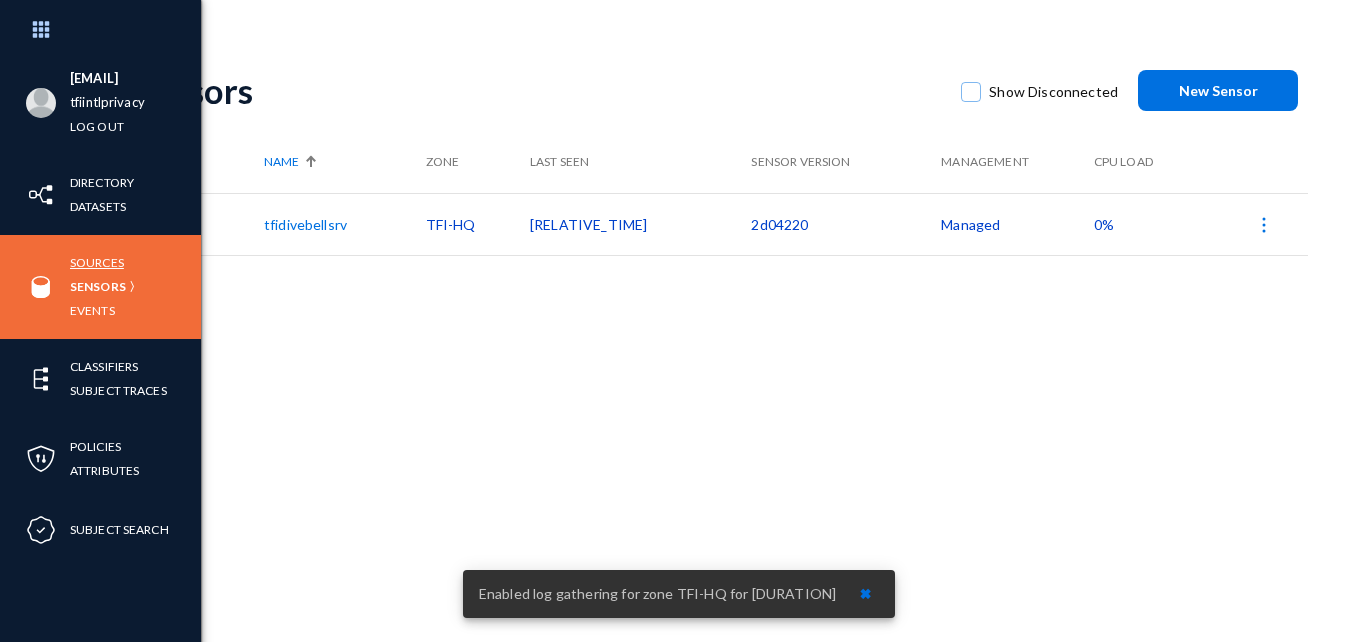 click on "Sources" at bounding box center [97, 262] 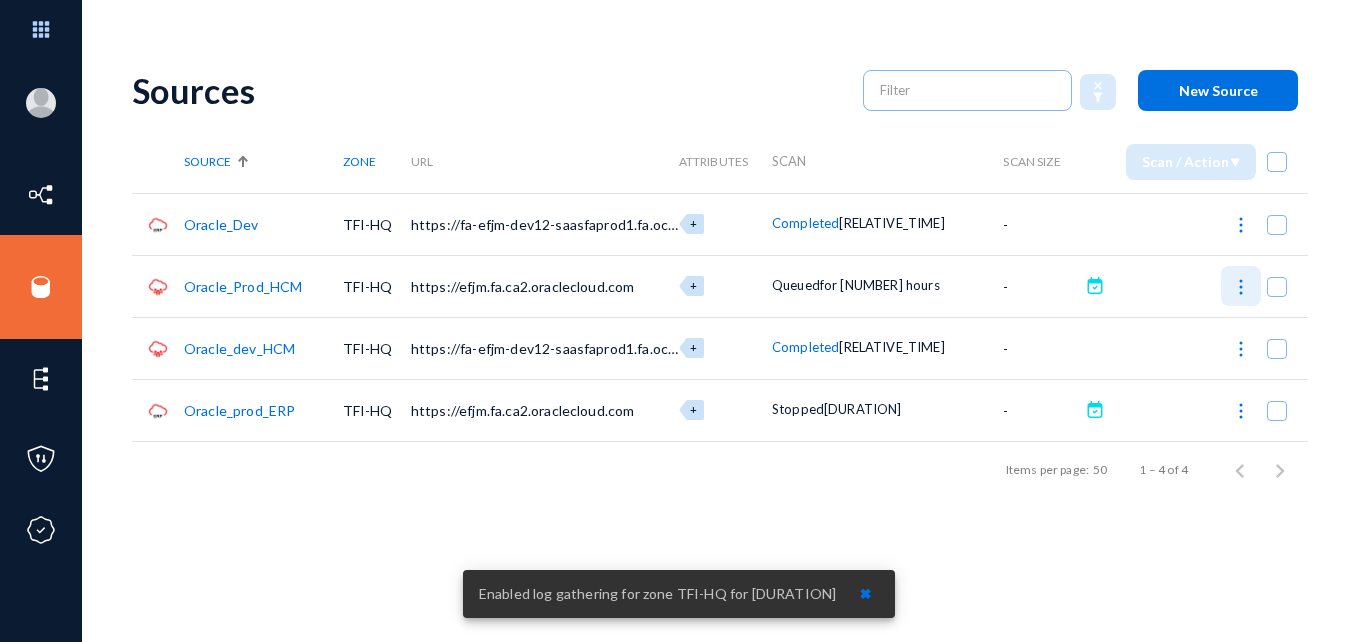 click at bounding box center (1241, 287) 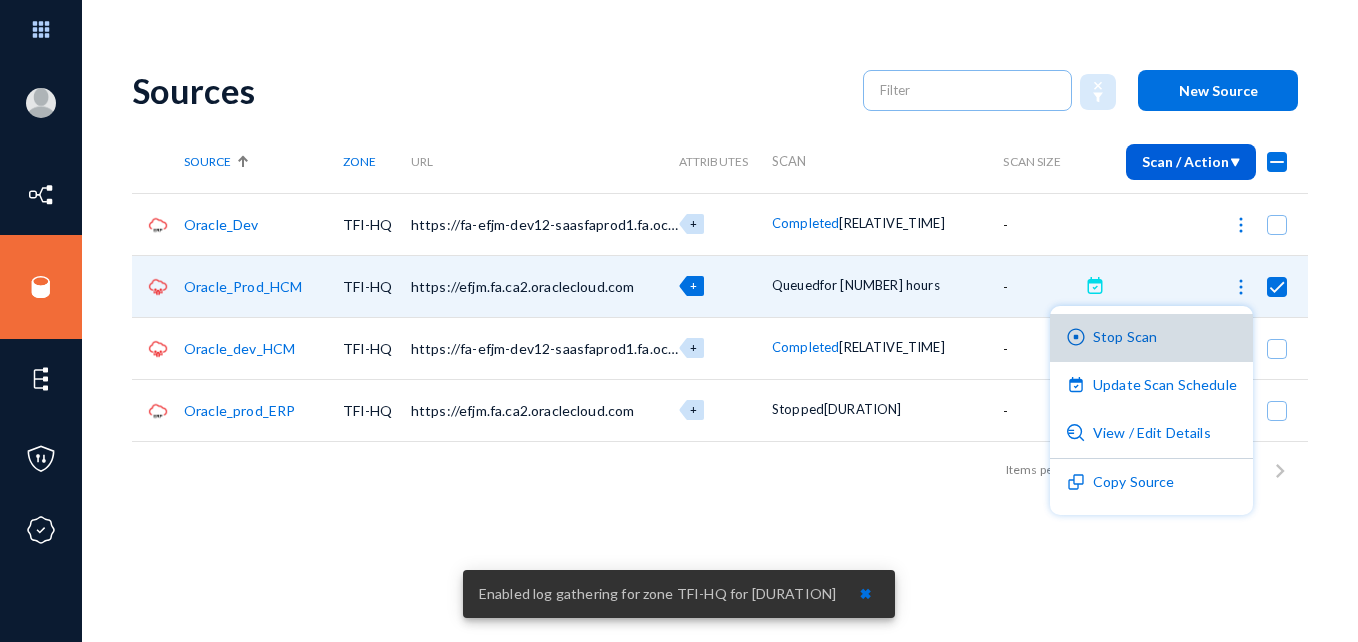 click on "Stop Scan" at bounding box center [1151, 338] 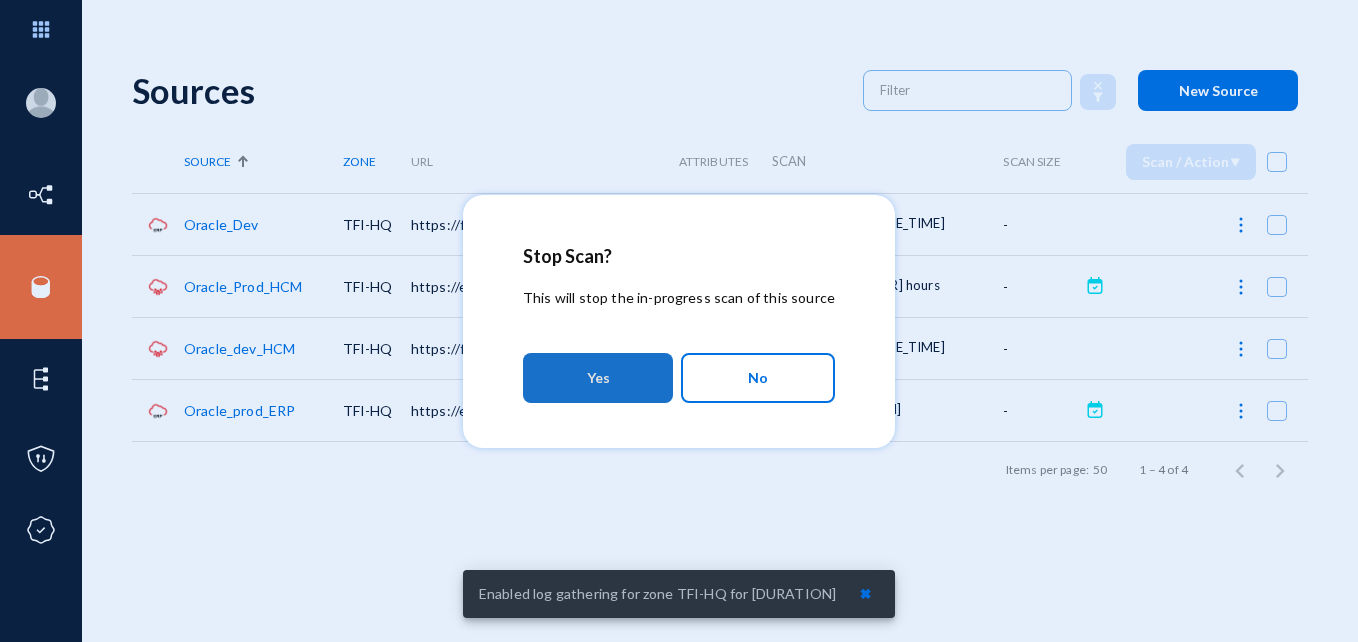 click on "Yes" at bounding box center [598, 378] 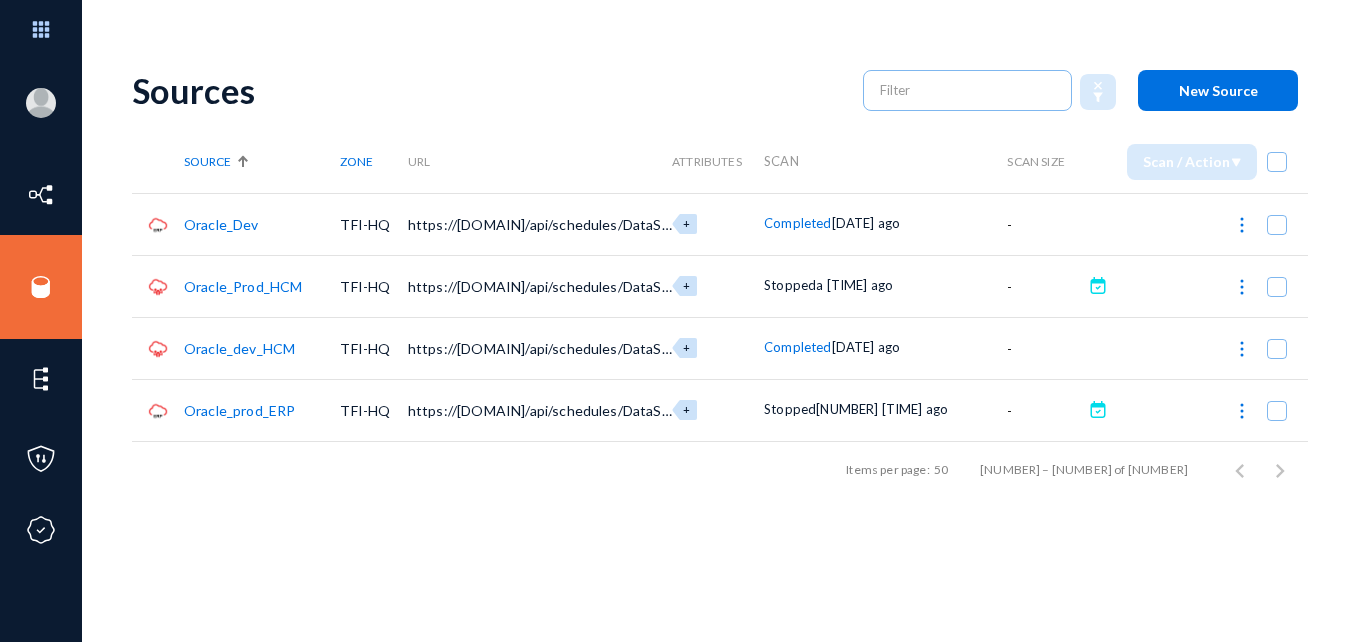 scroll, scrollTop: 0, scrollLeft: 0, axis: both 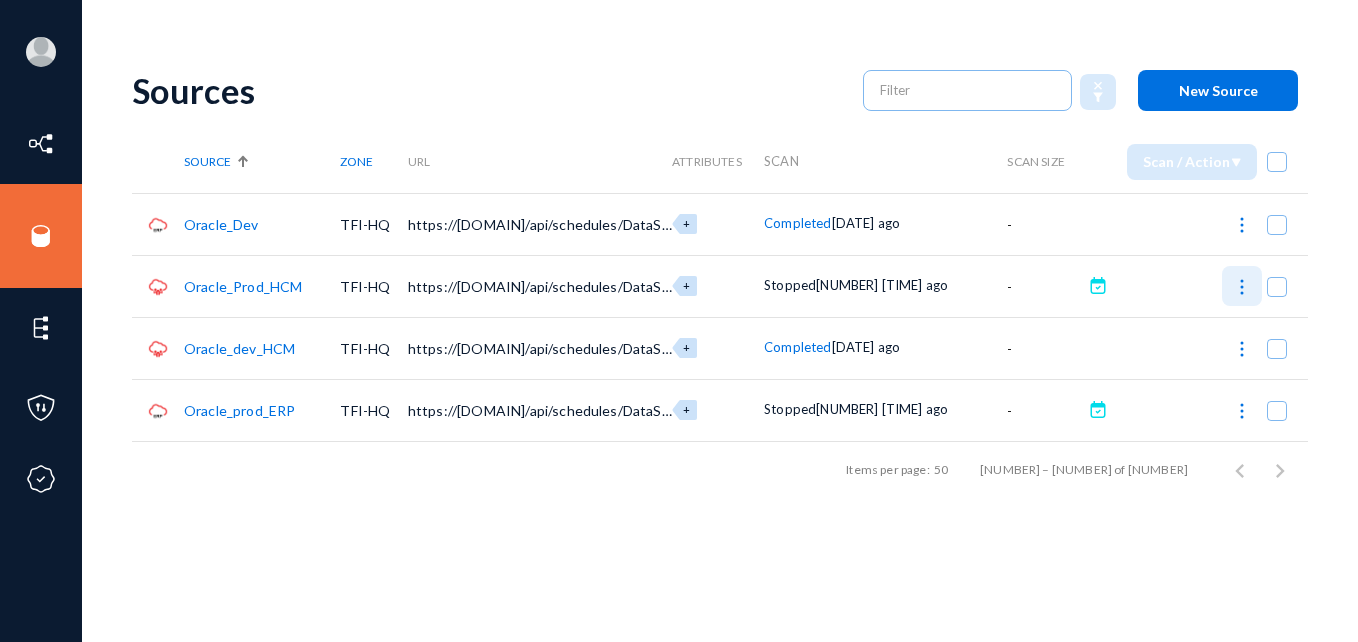 click at bounding box center [1242, 287] 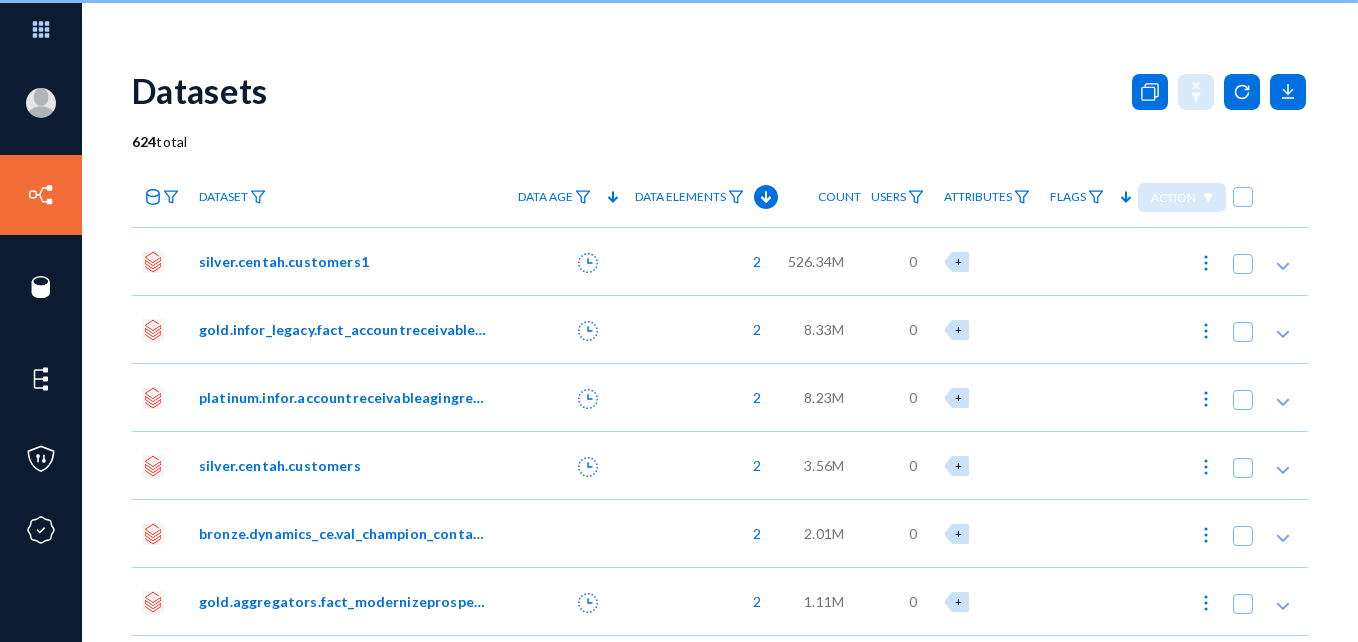 scroll, scrollTop: 0, scrollLeft: 0, axis: both 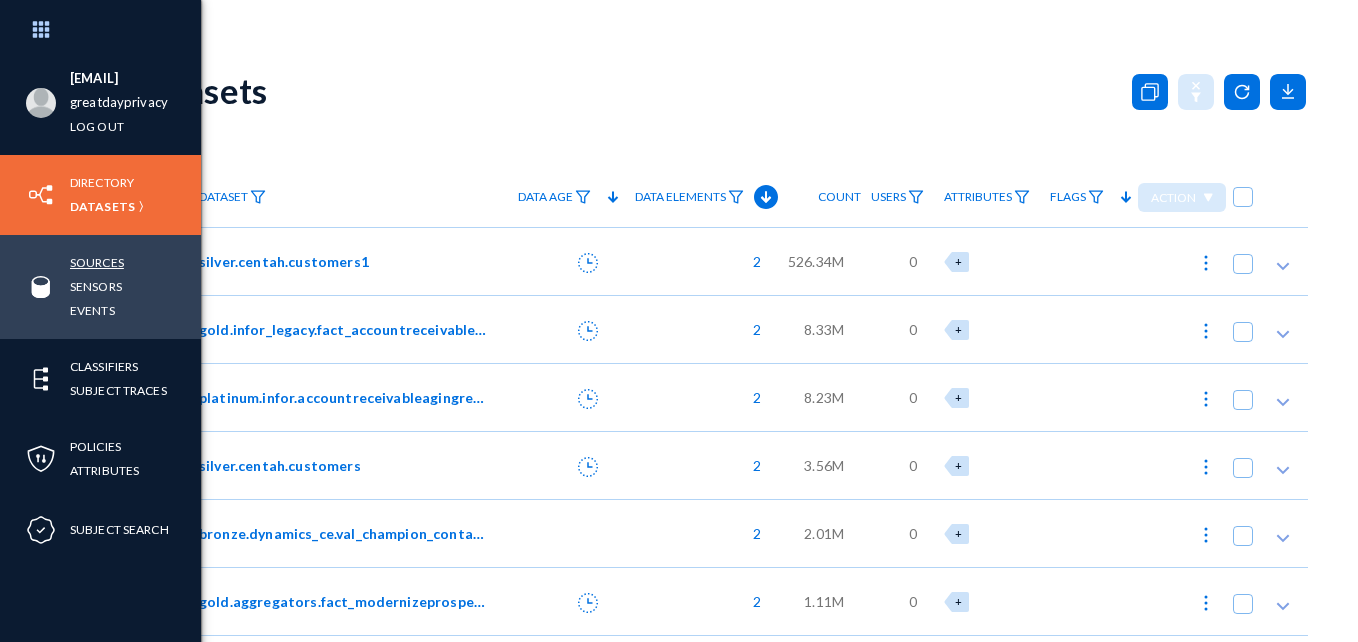 click on "Sources" at bounding box center (97, 262) 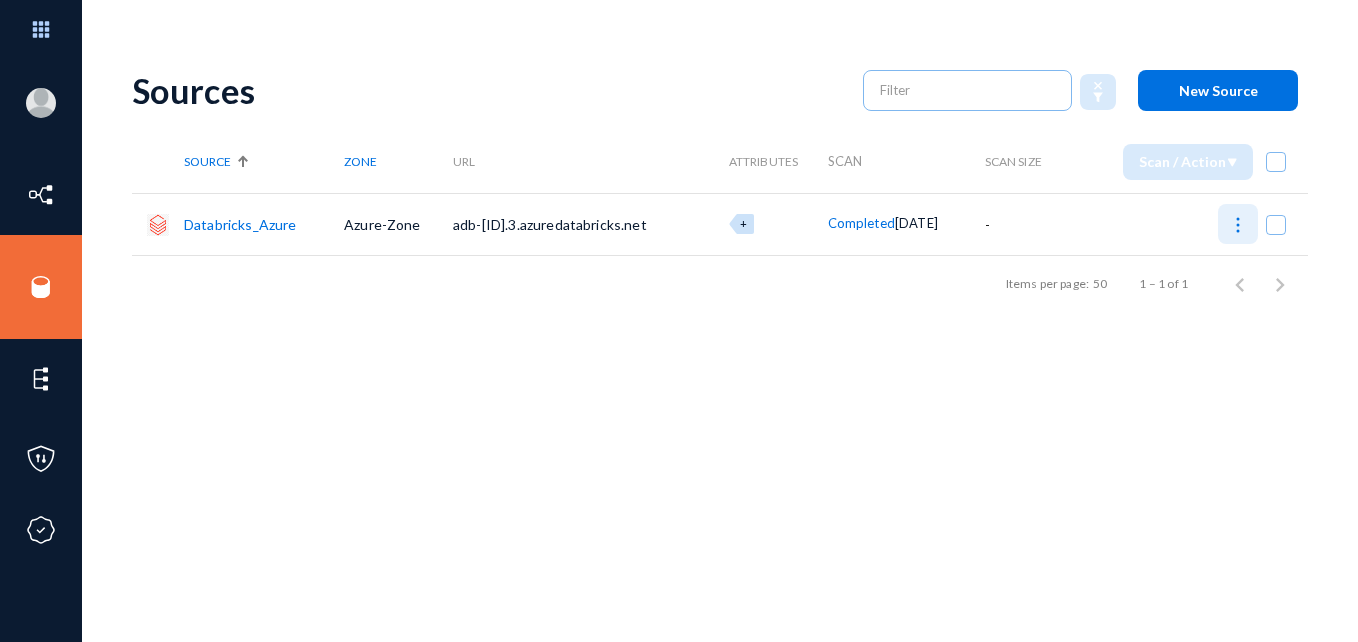 click at bounding box center [1238, 225] 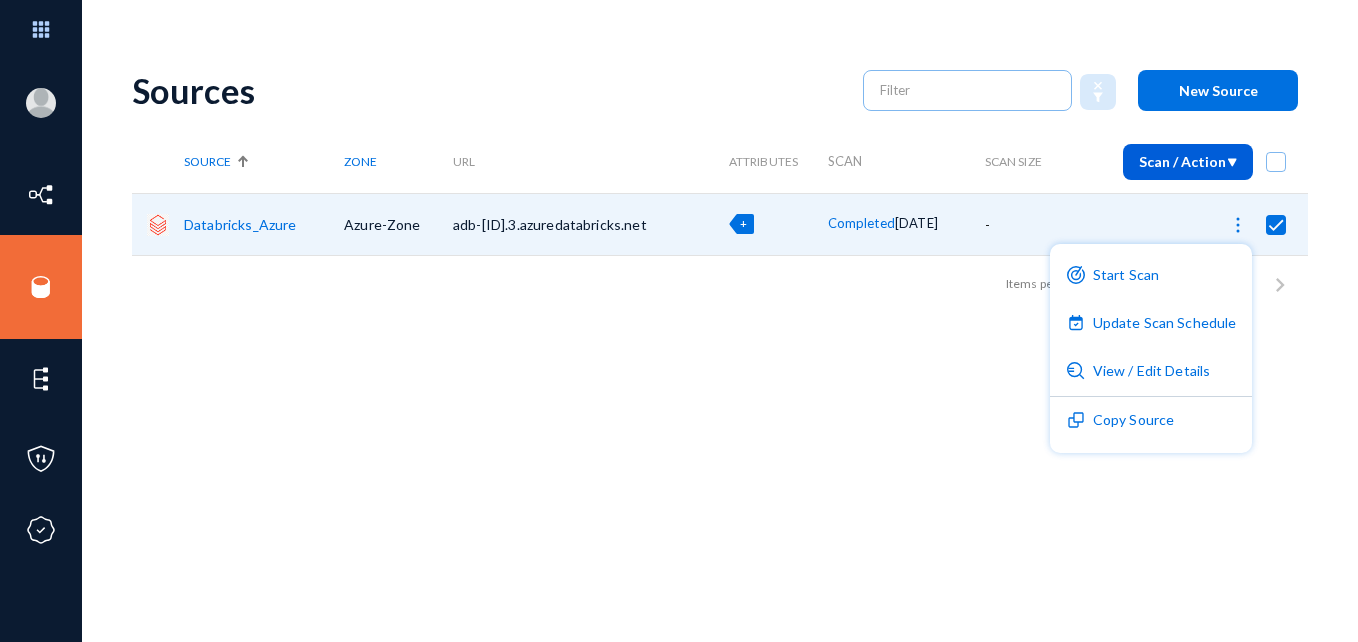 click at bounding box center [679, 321] 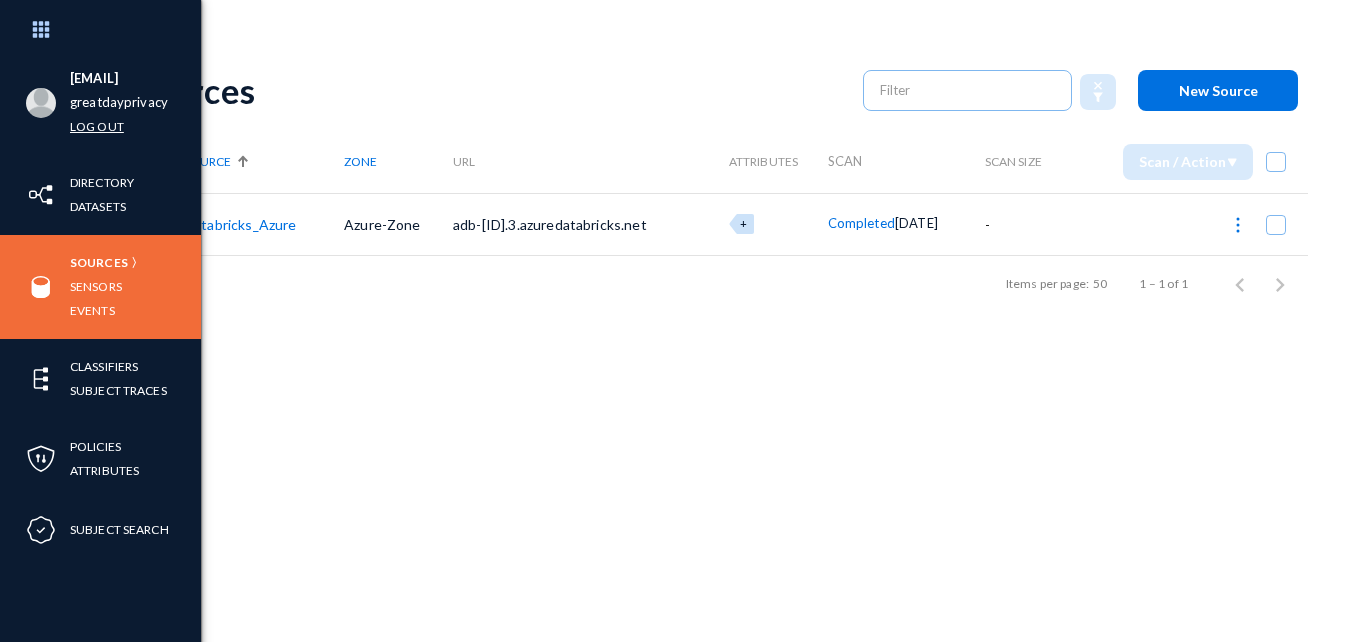 click on "Log out" at bounding box center [97, 126] 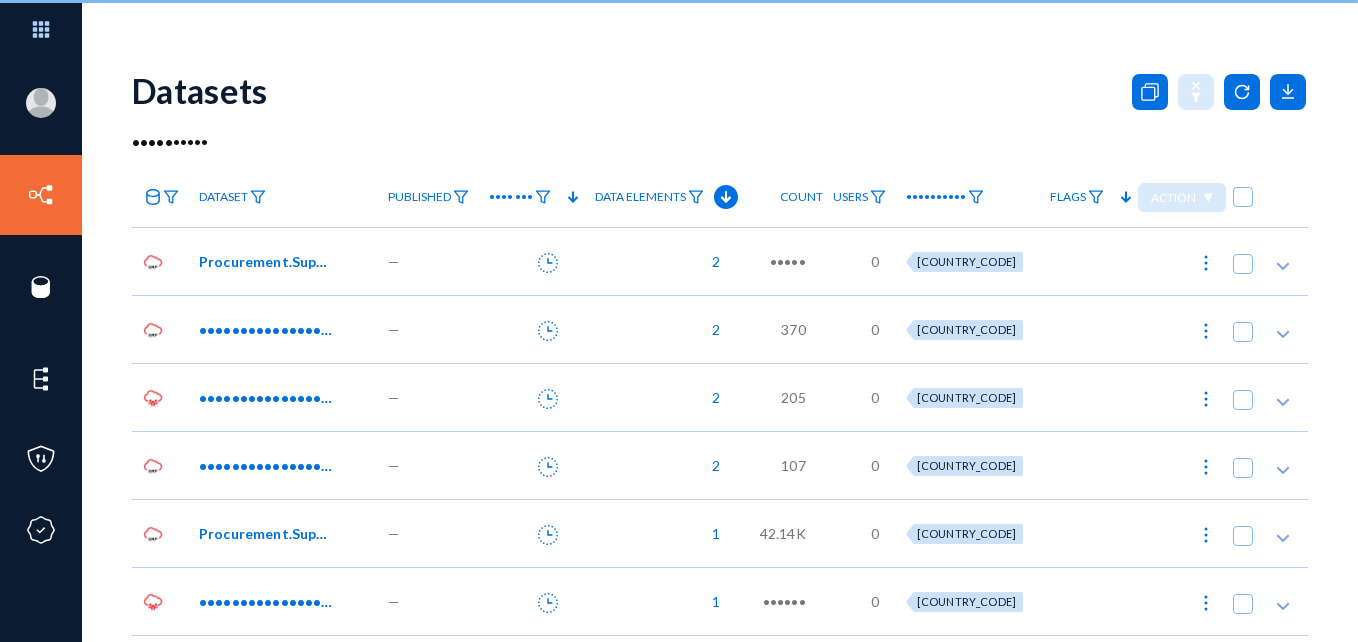 scroll, scrollTop: 0, scrollLeft: 0, axis: both 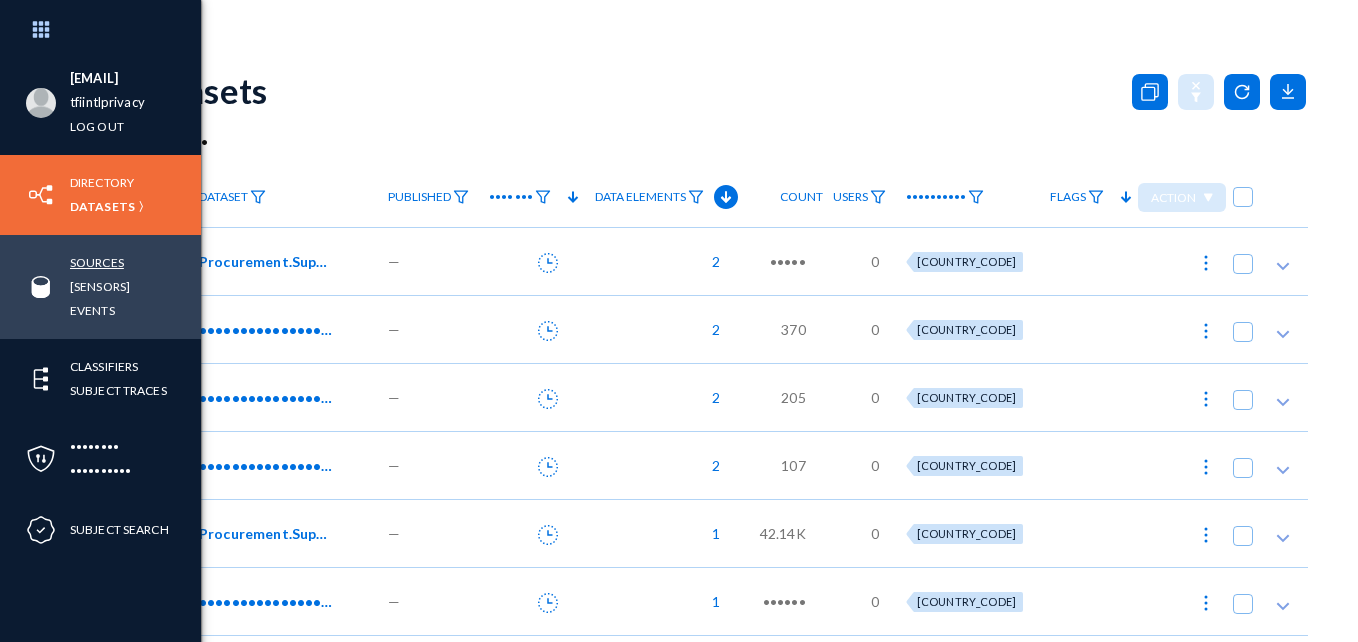 click on "Sources" at bounding box center (97, 262) 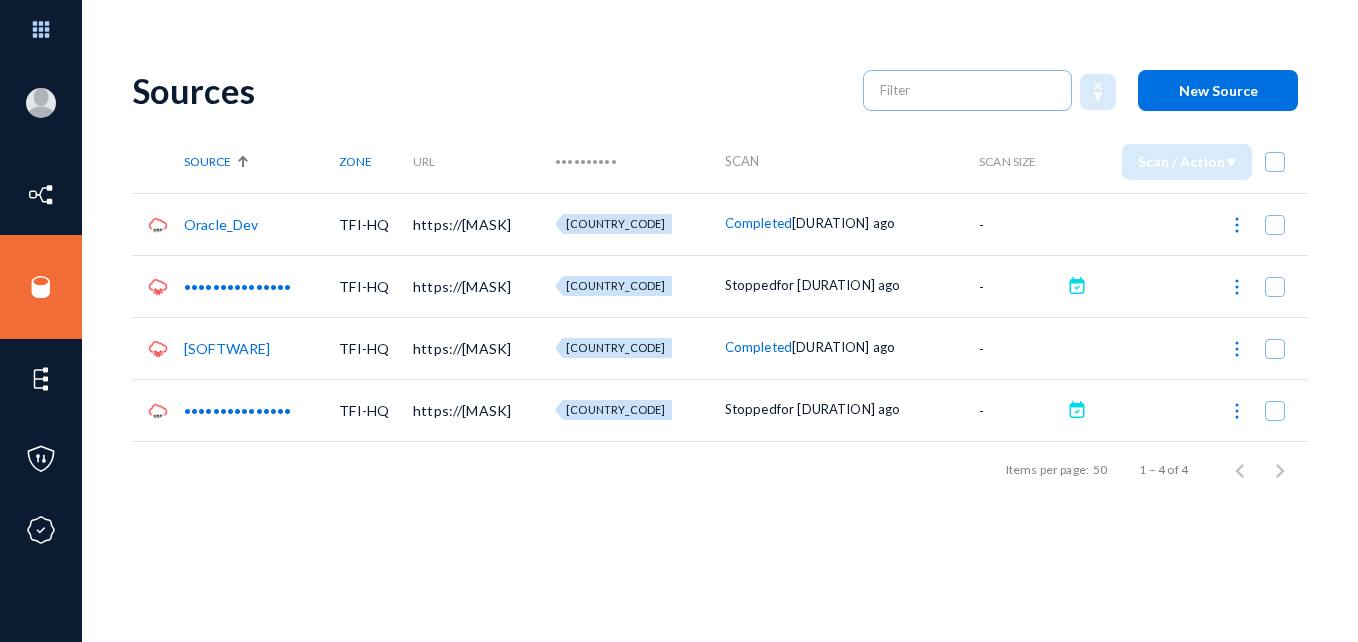 click at bounding box center (1237, 225) 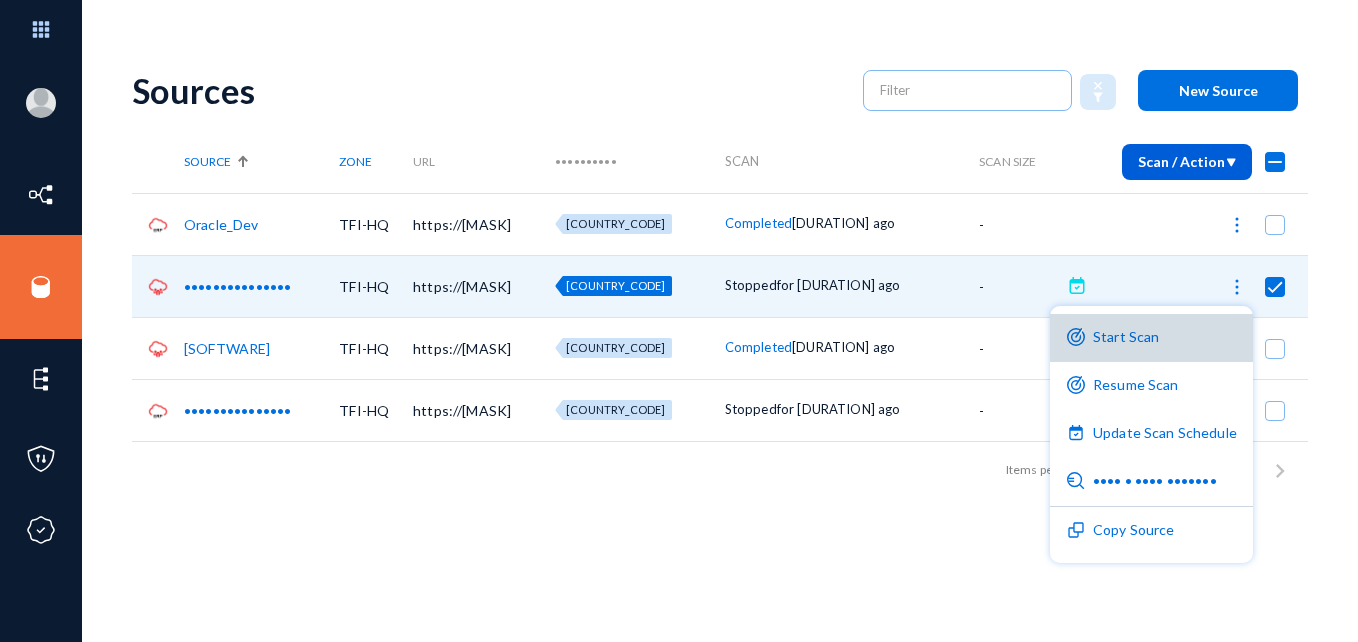 click on "Start Scan" at bounding box center [1151, 338] 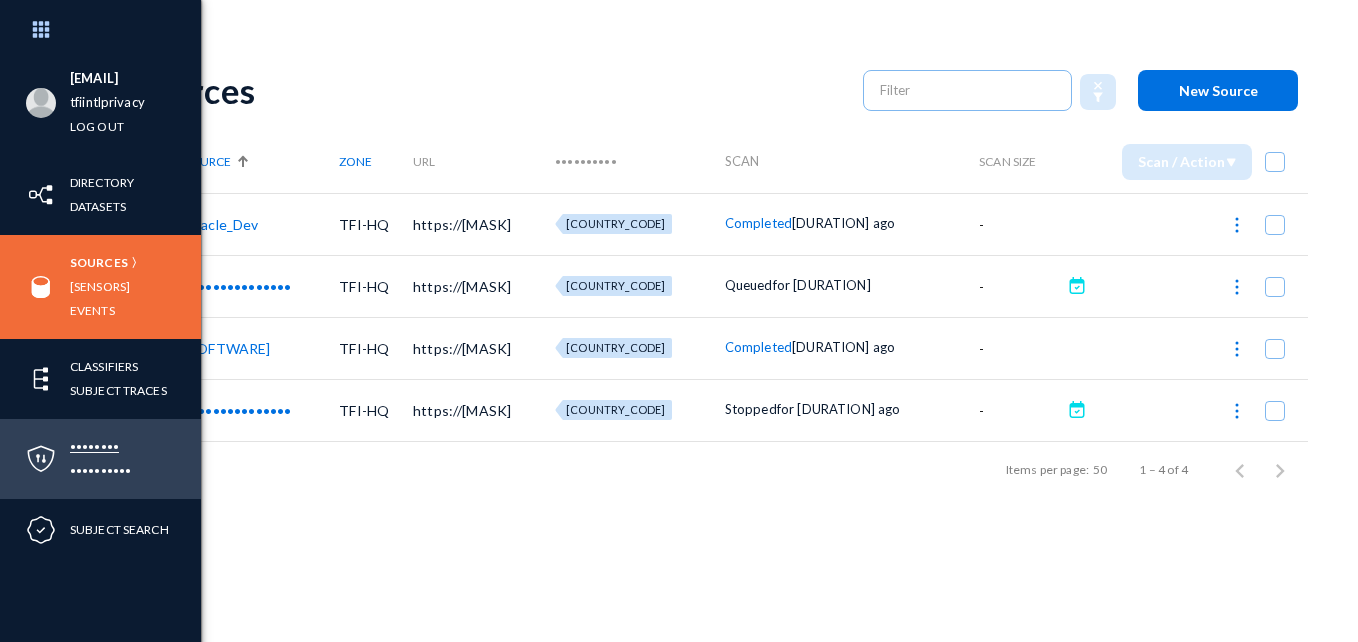 click on "••••••••" at bounding box center [94, 446] 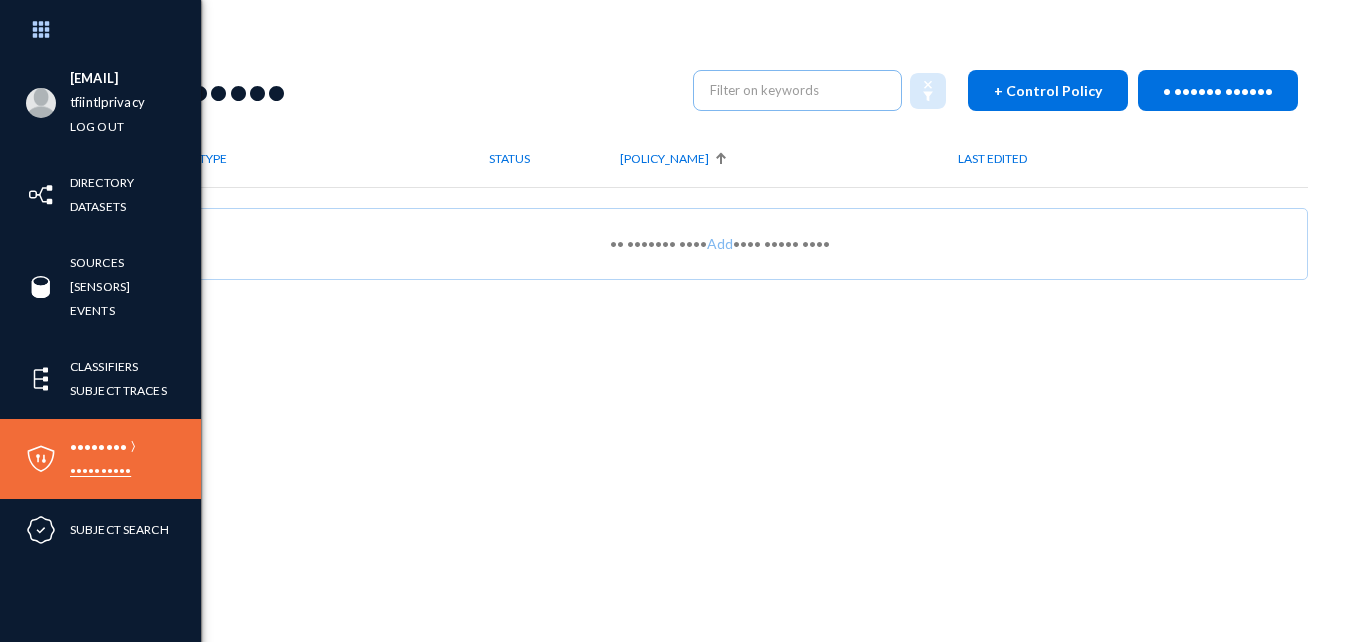 click on "••••••••••" at bounding box center [100, 470] 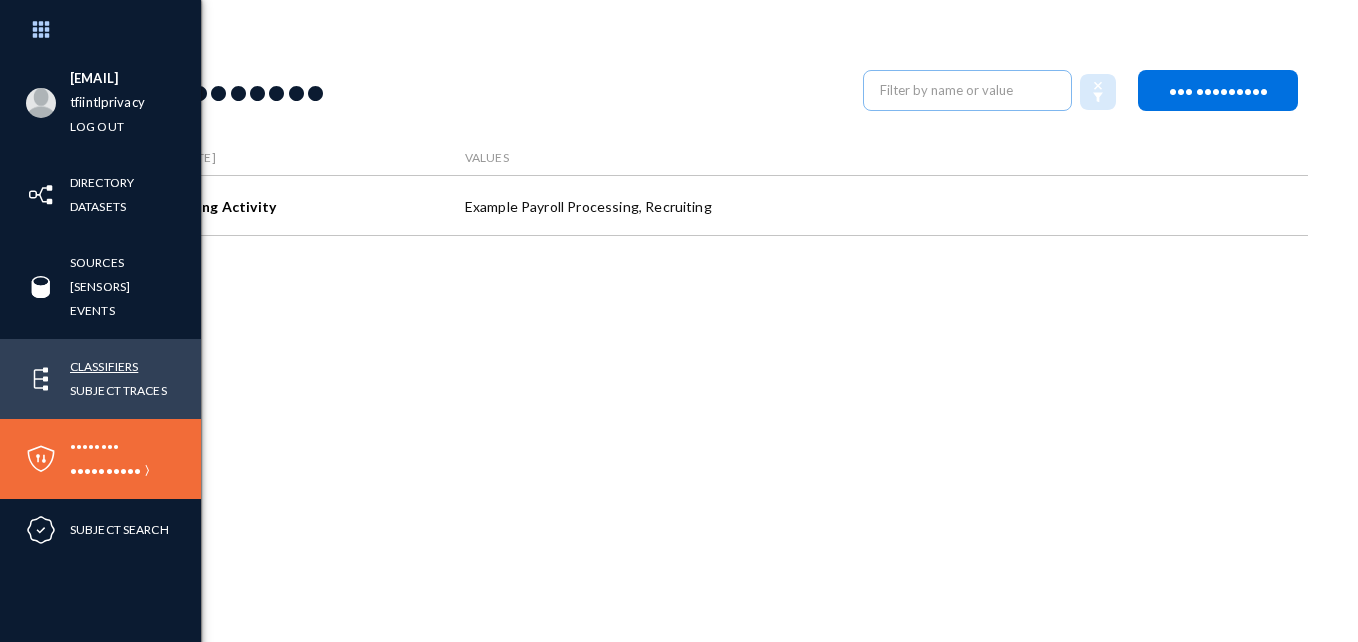 click on "Classifiers" at bounding box center [104, 366] 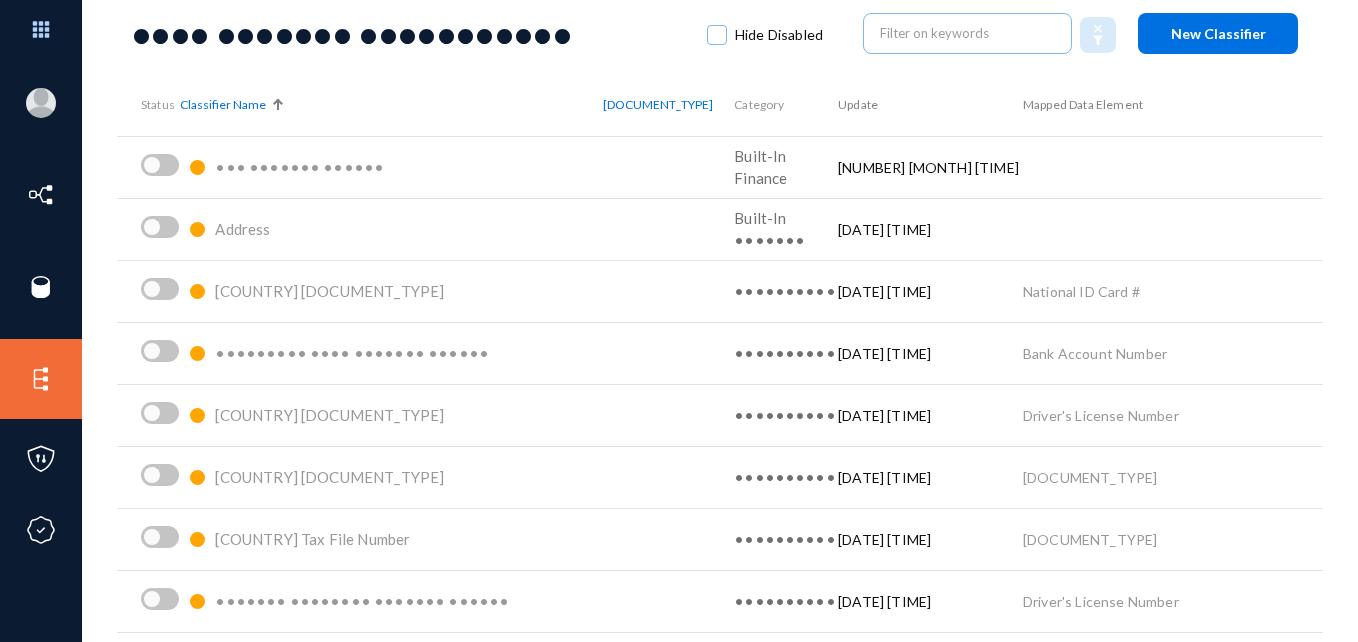 scroll, scrollTop: 0, scrollLeft: 0, axis: both 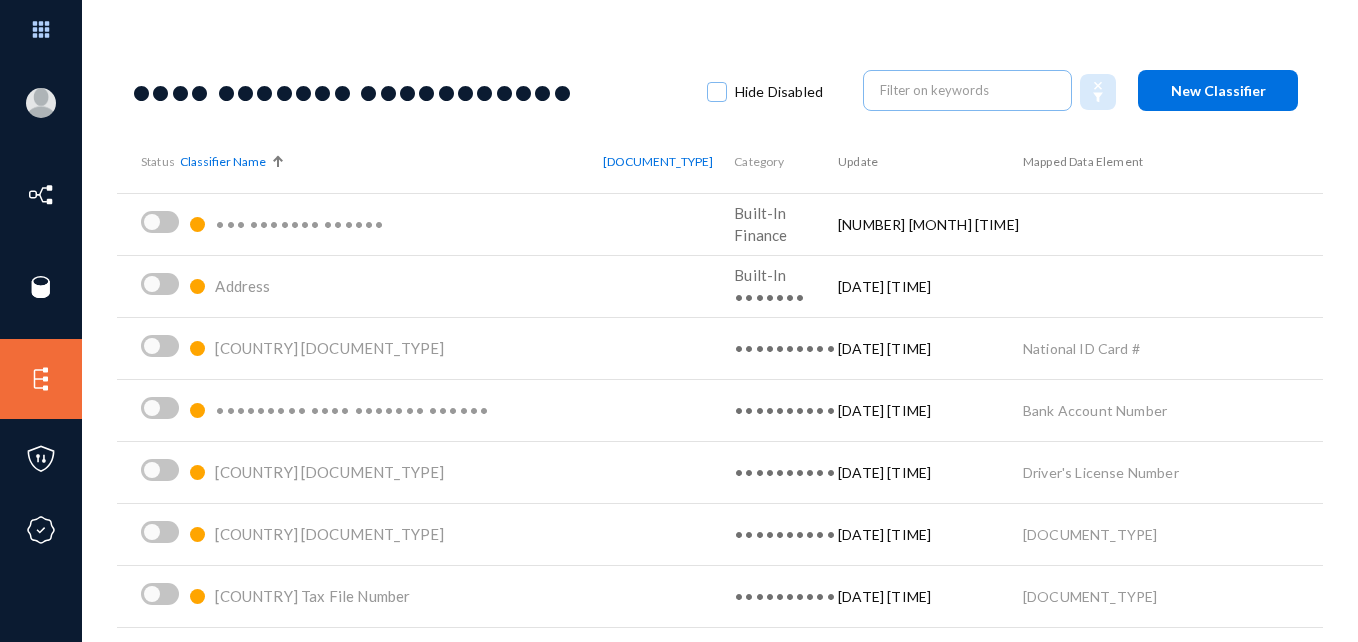 click at bounding box center [276, 159] 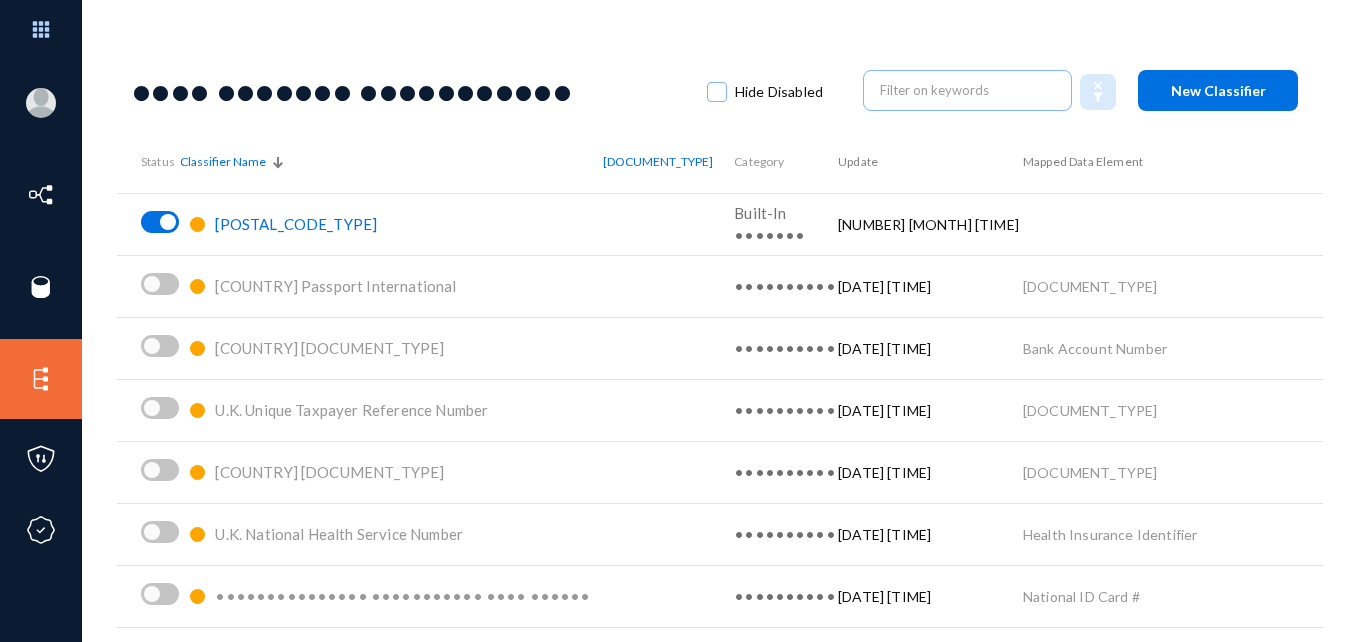 click at bounding box center [278, 162] 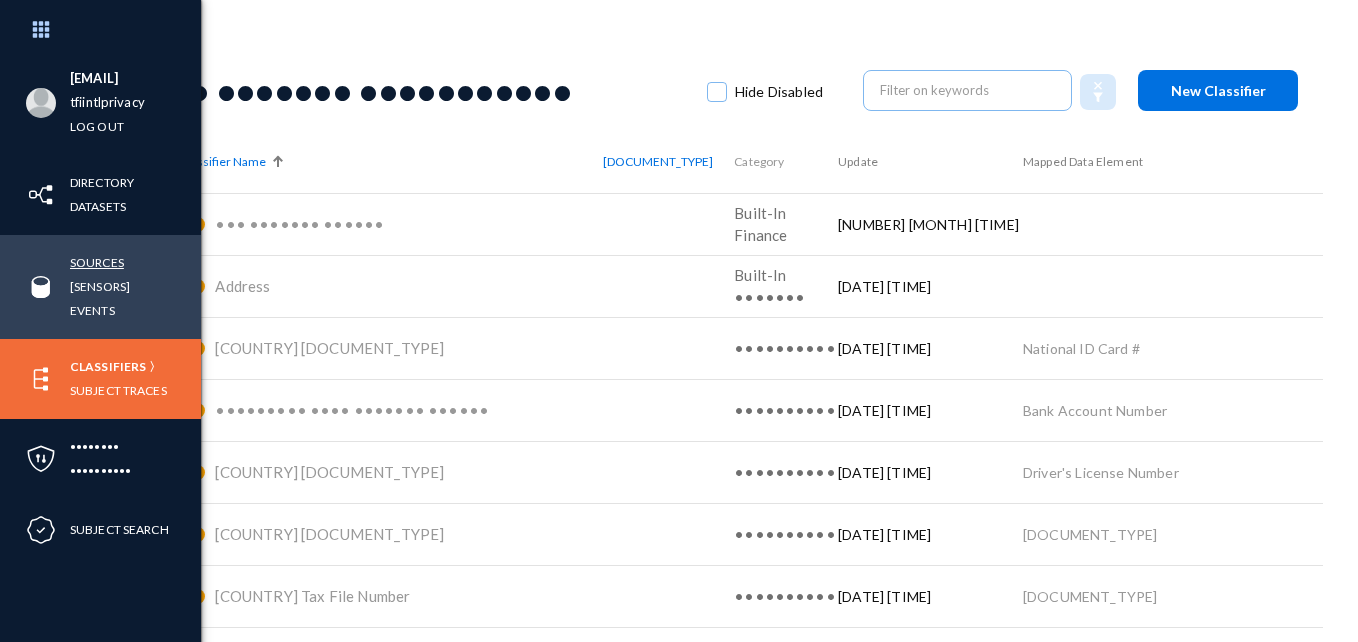 click on "Sources" at bounding box center (97, 262) 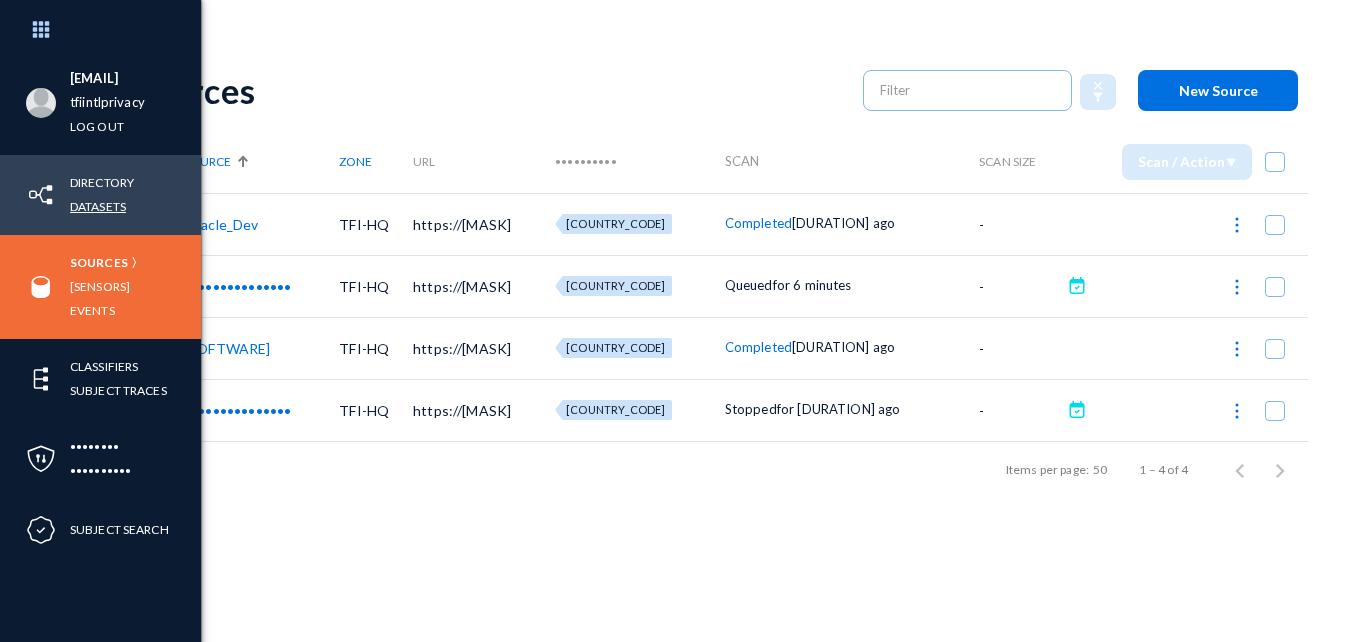 click on "Datasets" at bounding box center (98, 206) 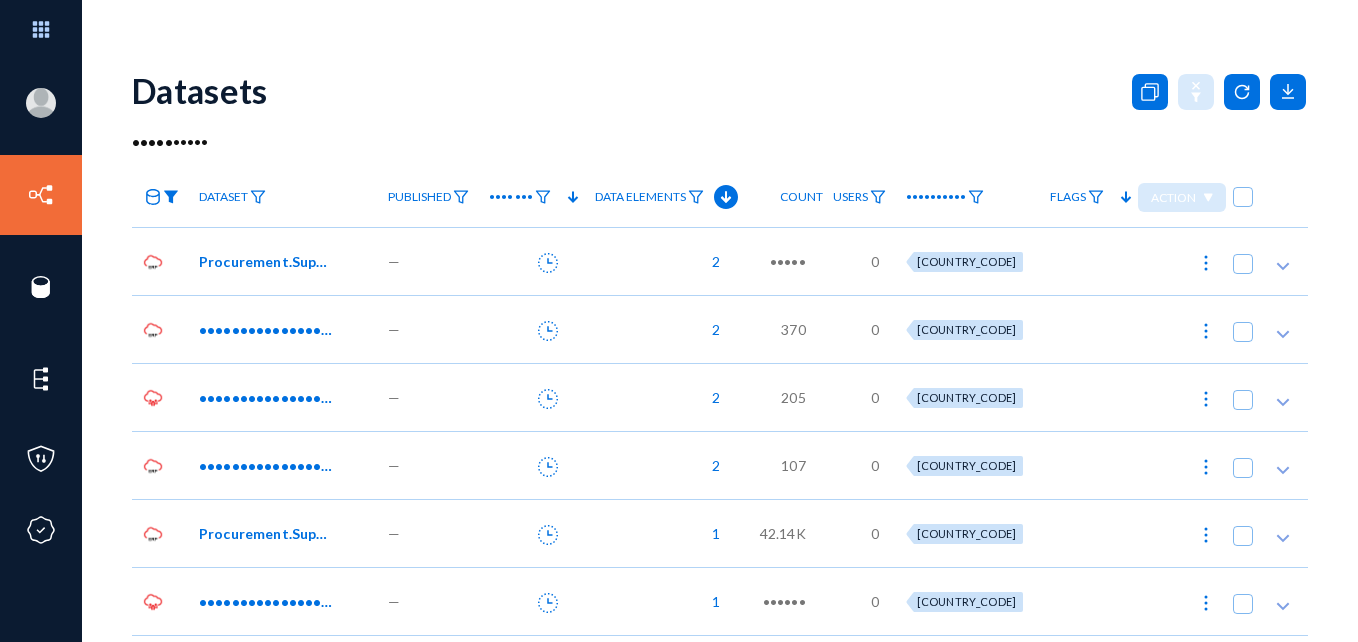 click at bounding box center [171, 197] 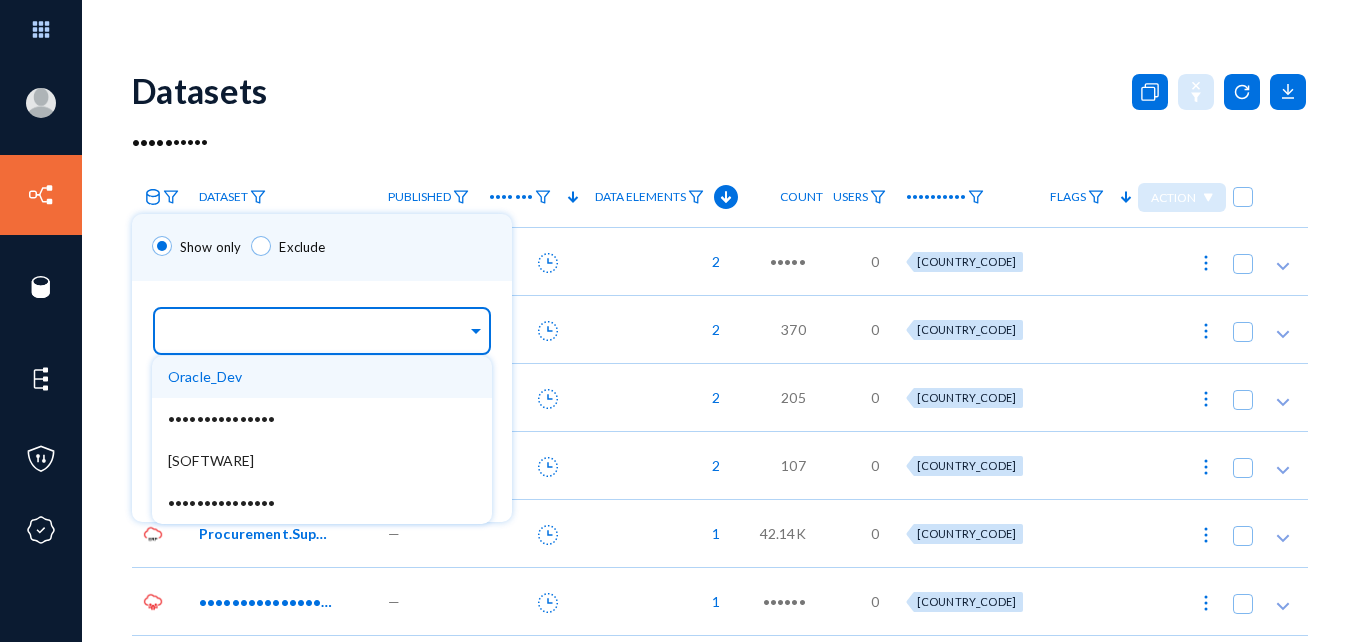 click at bounding box center [317, 334] 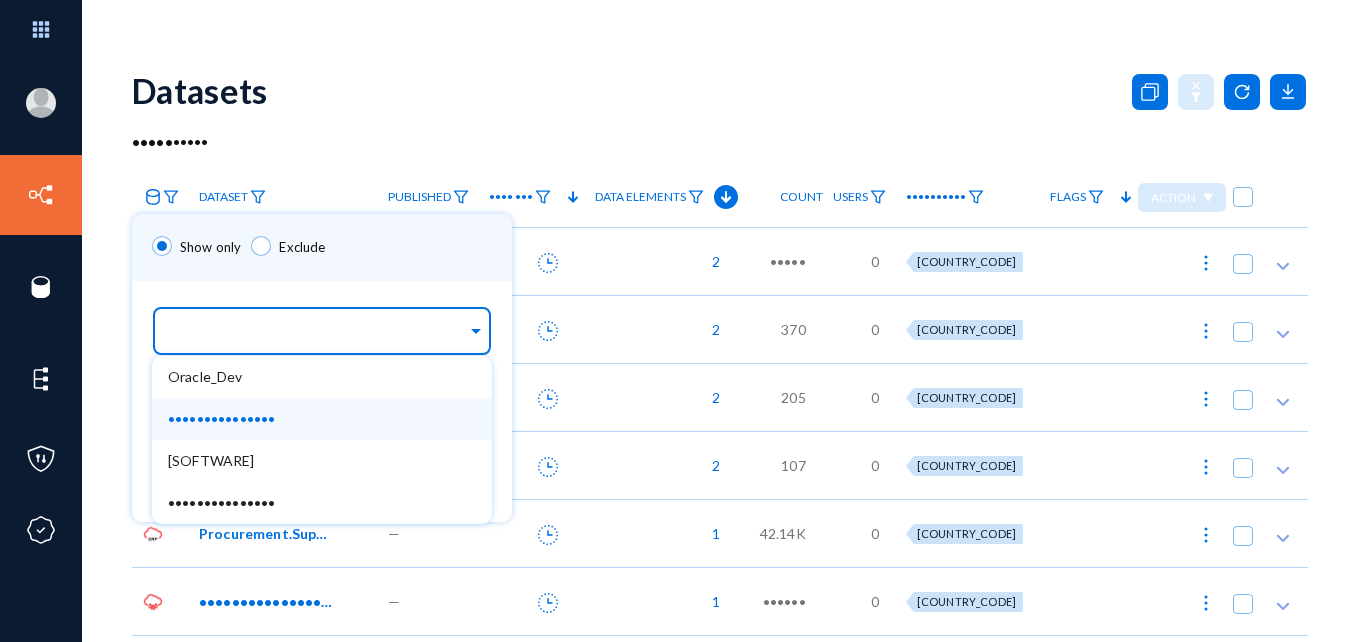 click on "•••••••••••••••" at bounding box center [322, 419] 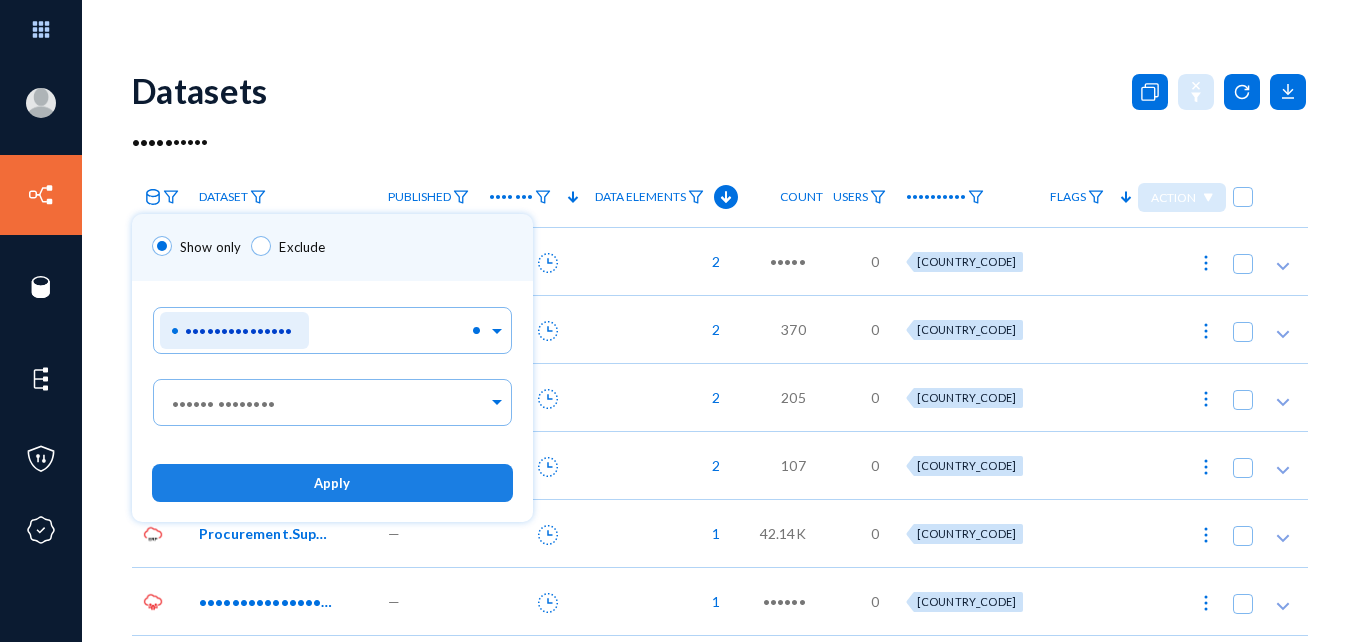 click on "Apply" at bounding box center [332, 482] 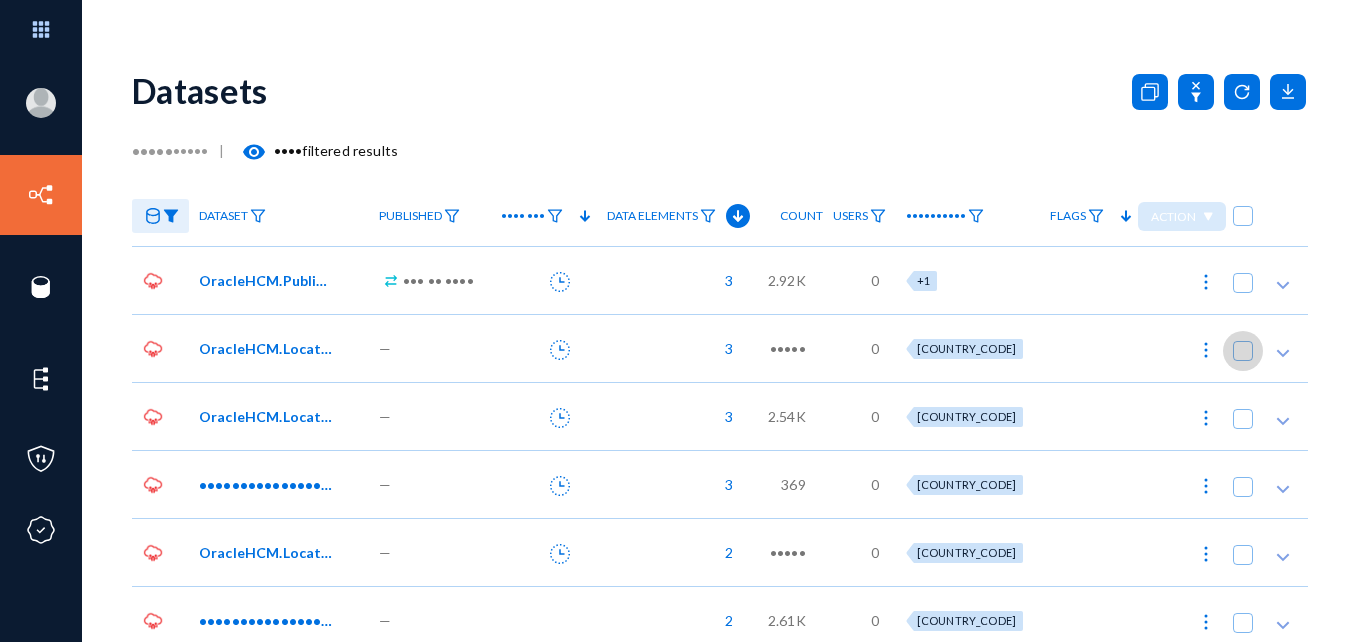 click at bounding box center [1243, 351] 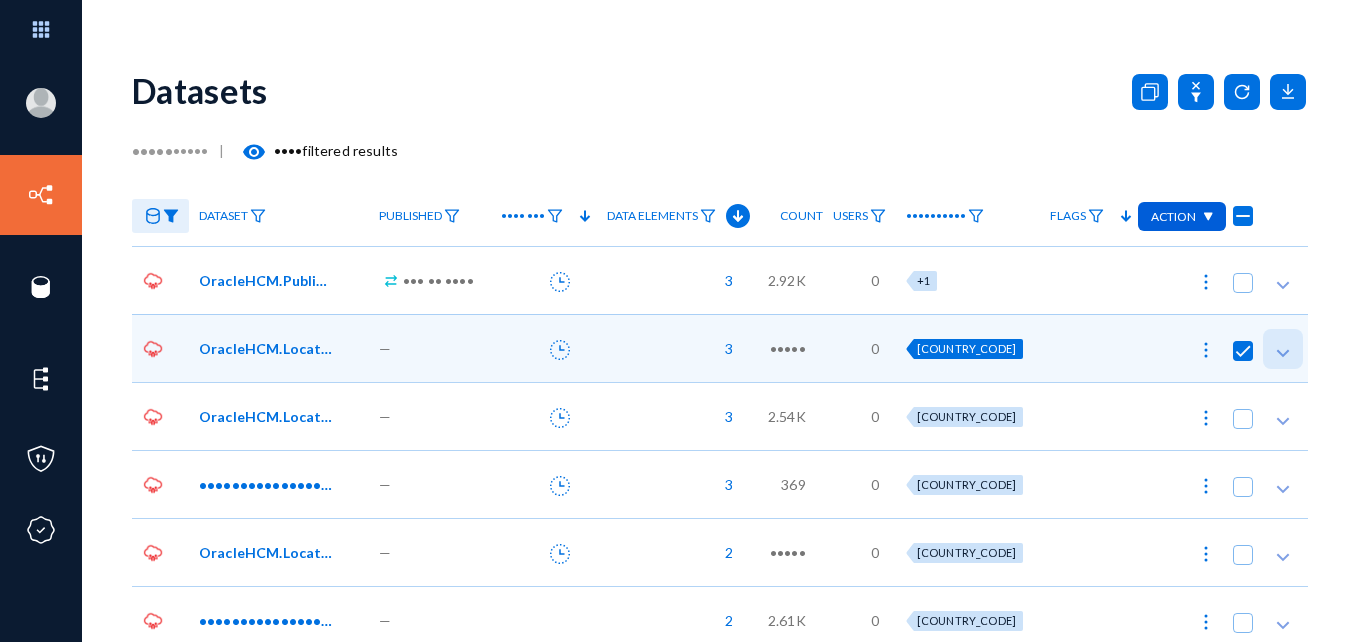 click at bounding box center [1283, 353] 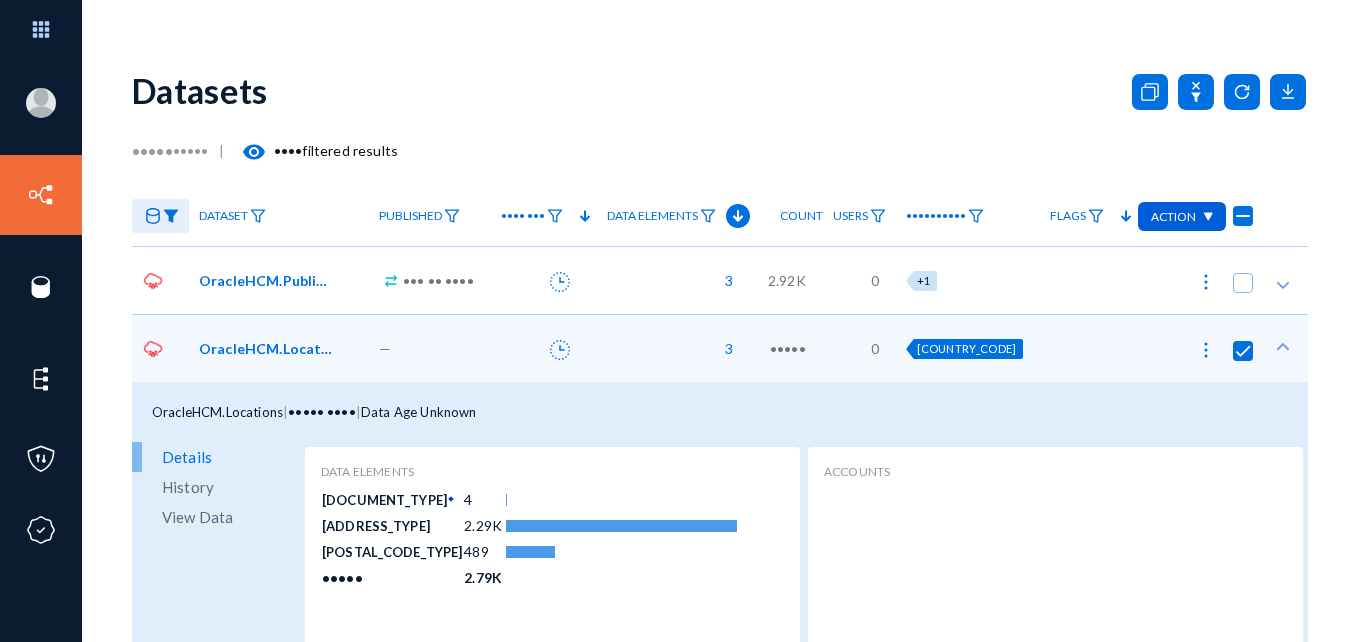 click at bounding box center [1207, 217] 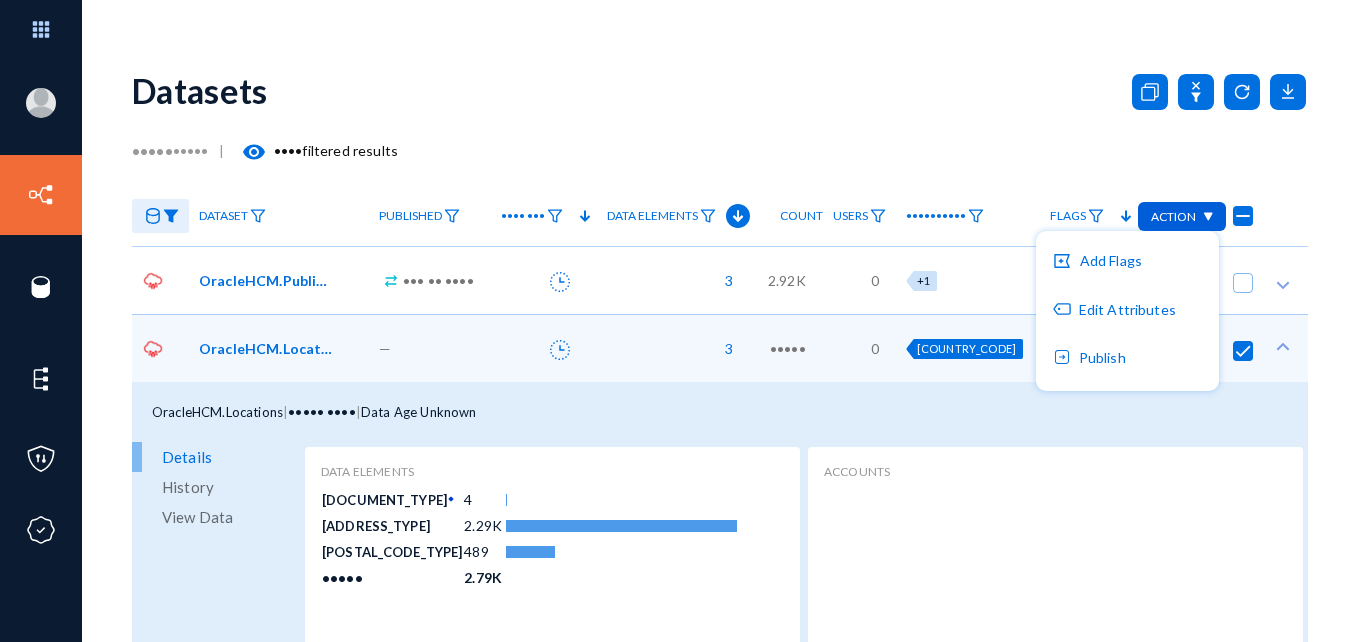 click at bounding box center [679, 321] 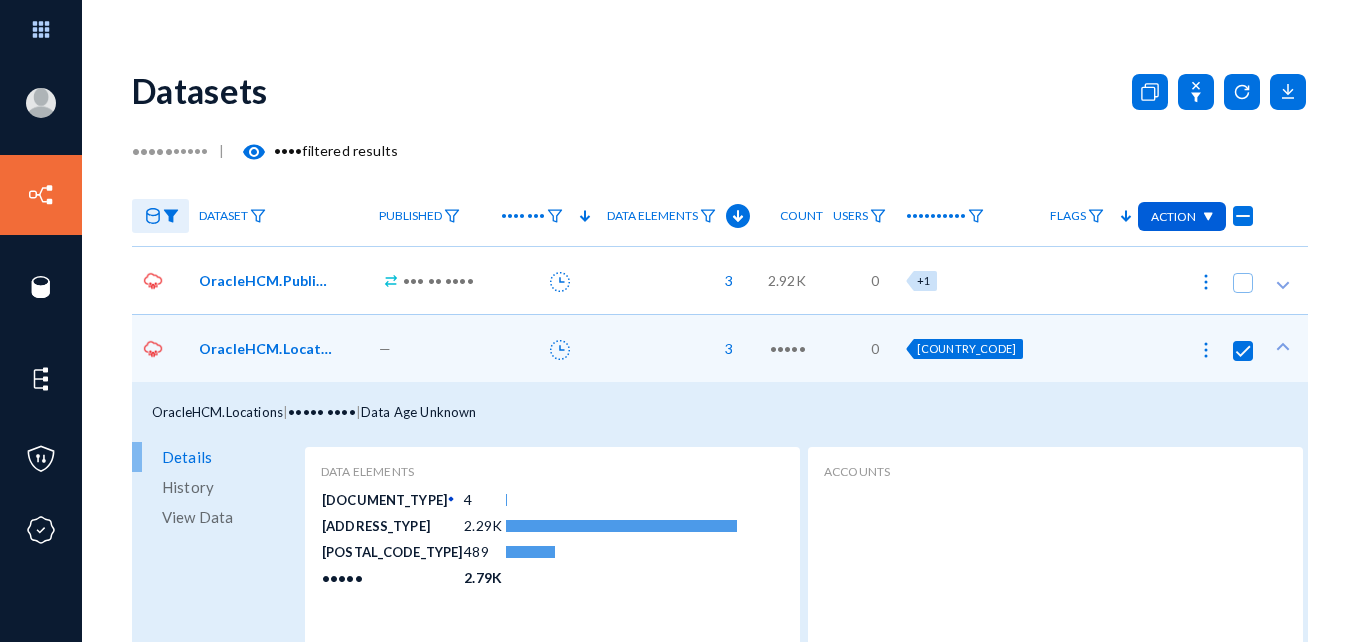 click on "2,026  total | visibility  Show   filtered results" at bounding box center [720, 151] 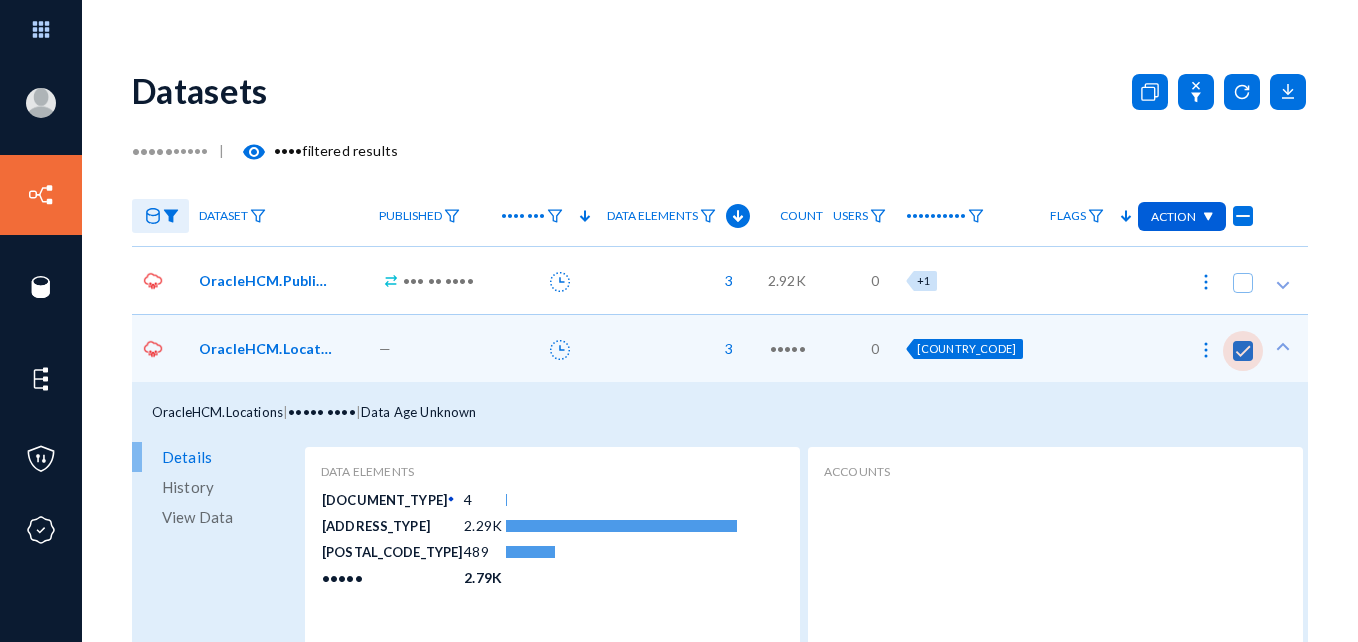 click at bounding box center [1243, 351] 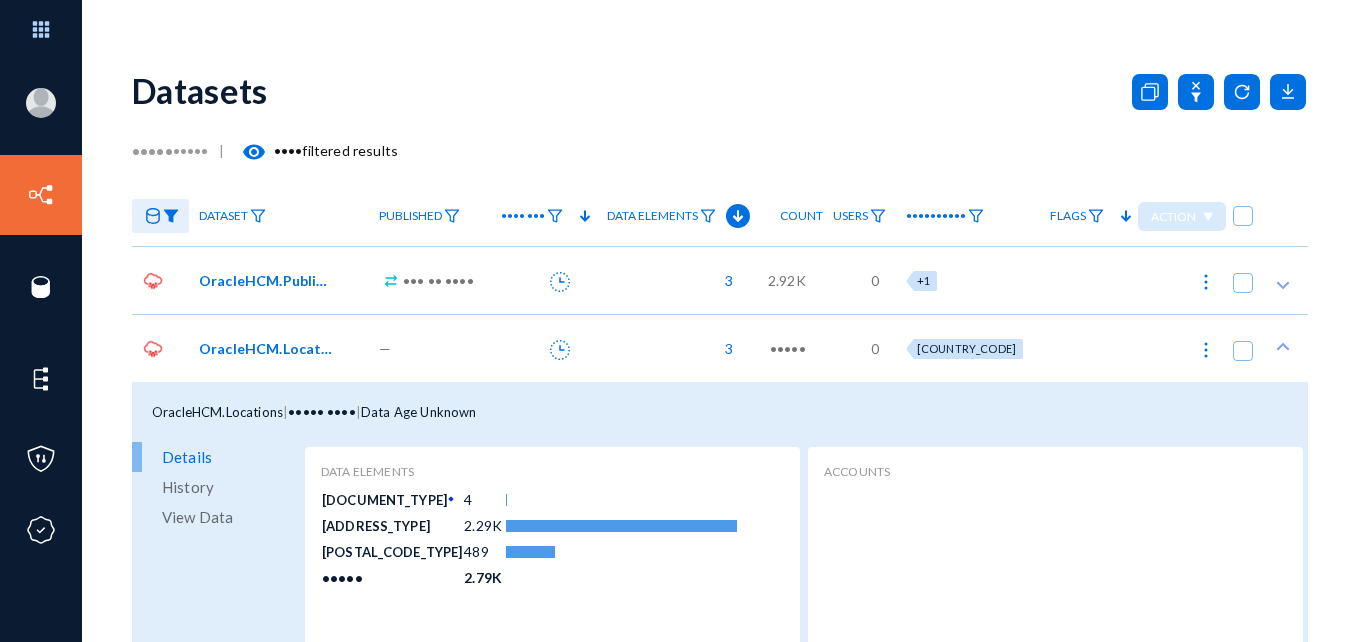 click on "Datasets" at bounding box center [720, 90] 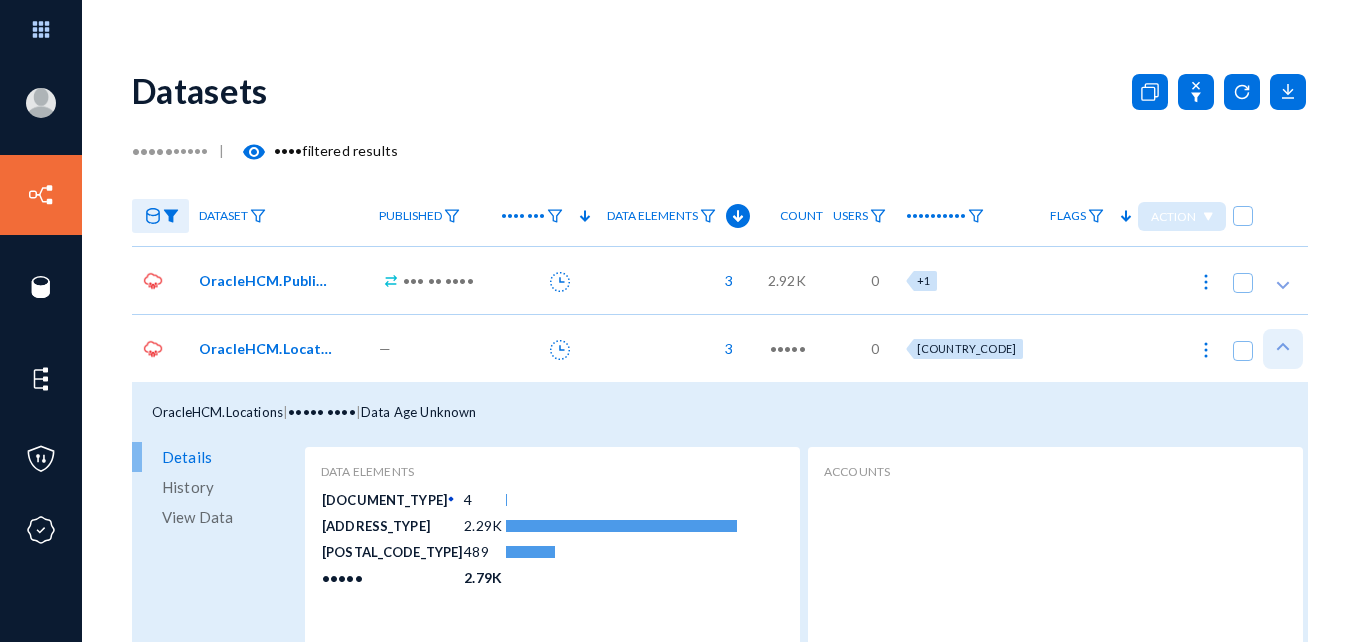 click at bounding box center (1283, 347) 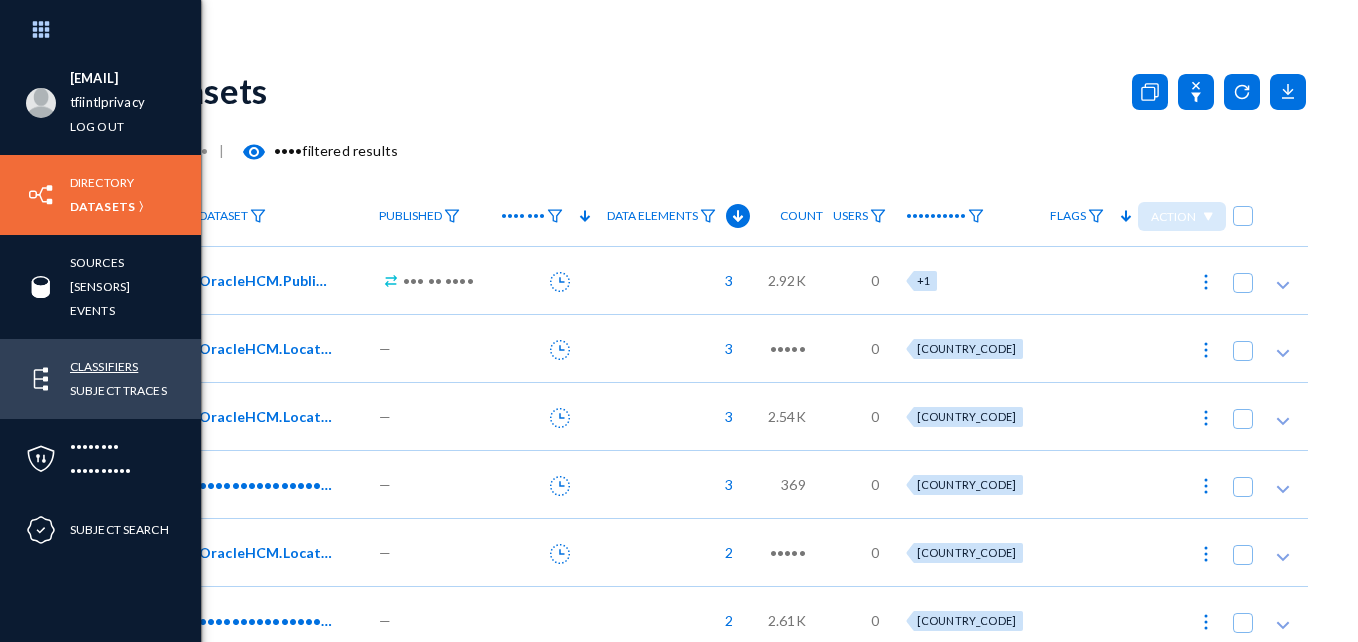 click on "Classifiers" at bounding box center [104, 366] 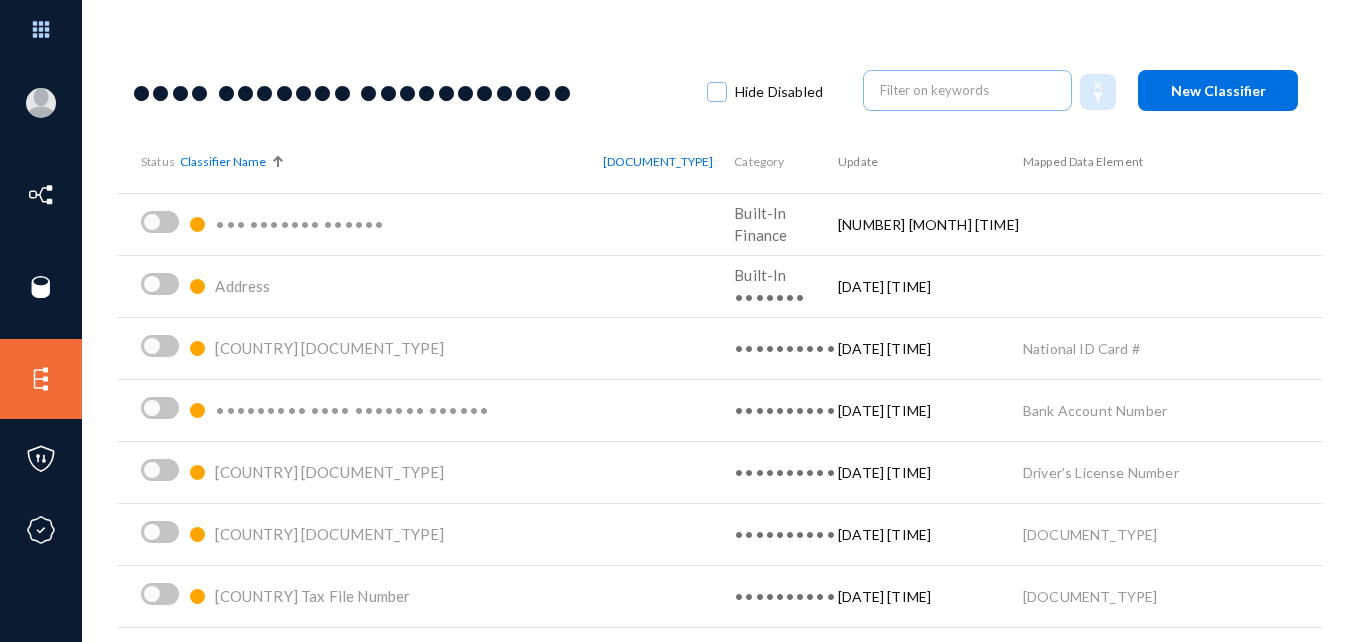 click on "Classifier Name" at bounding box center [391, 162] 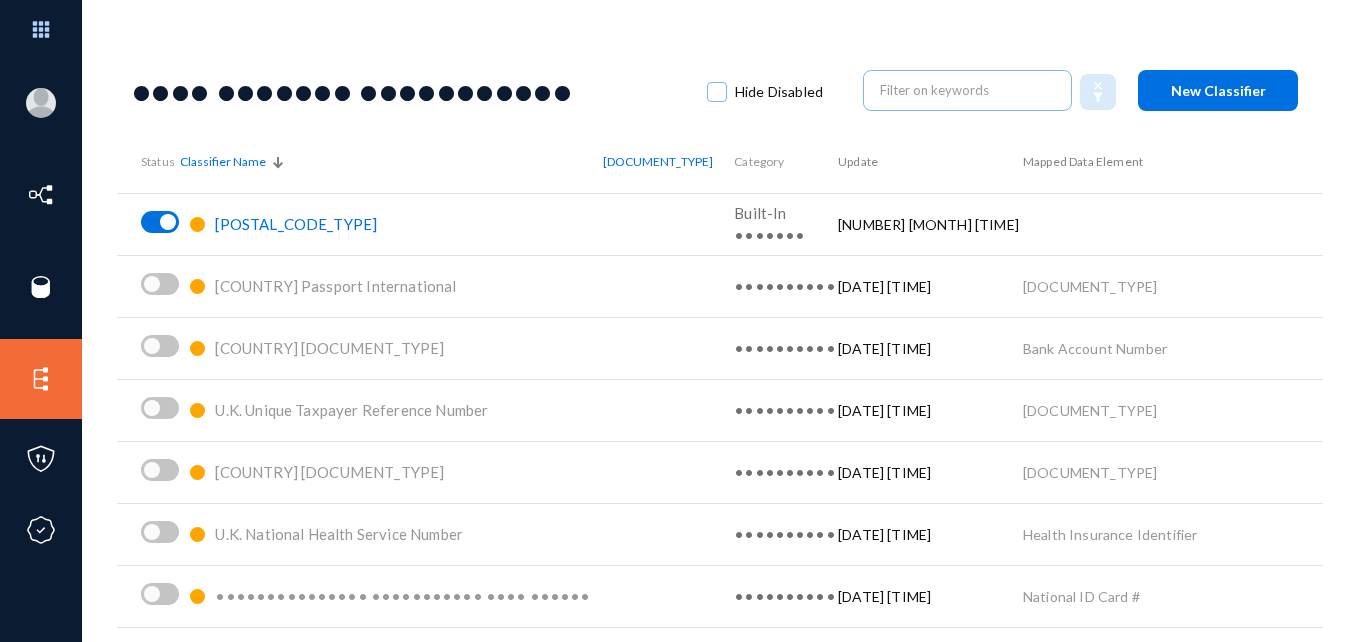 click on "[POSTAL_CODE_TYPE]" at bounding box center (391, 224) 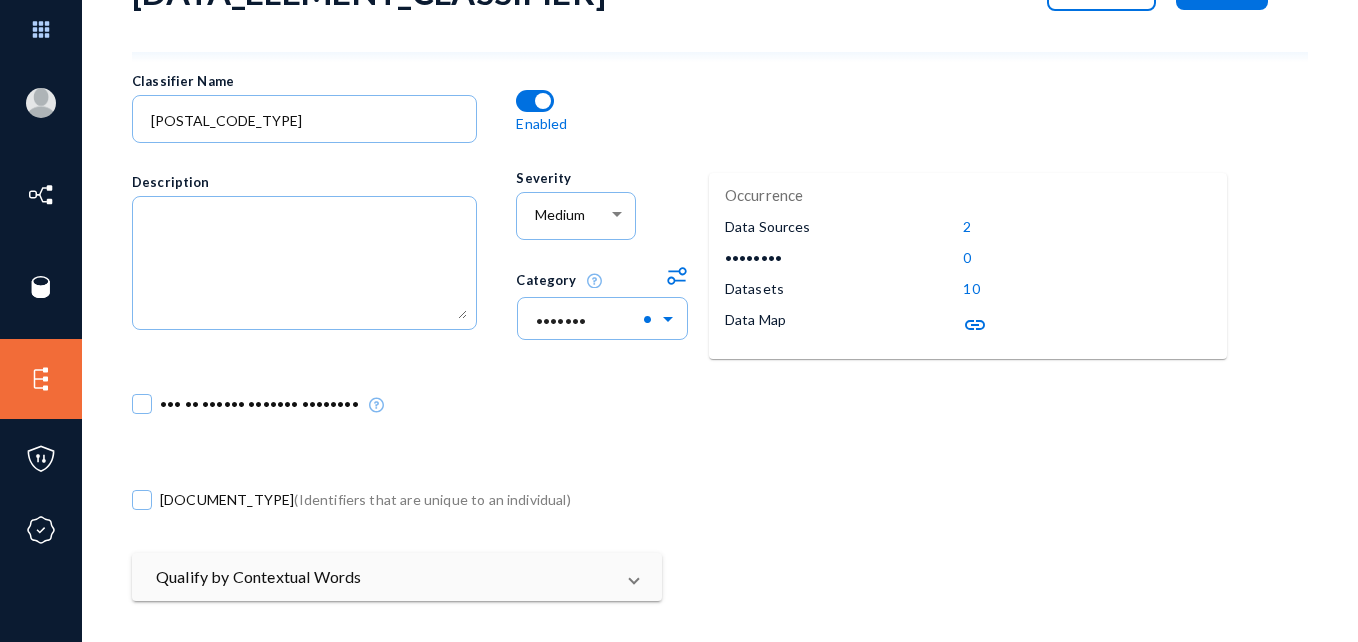 scroll, scrollTop: 111, scrollLeft: 0, axis: vertical 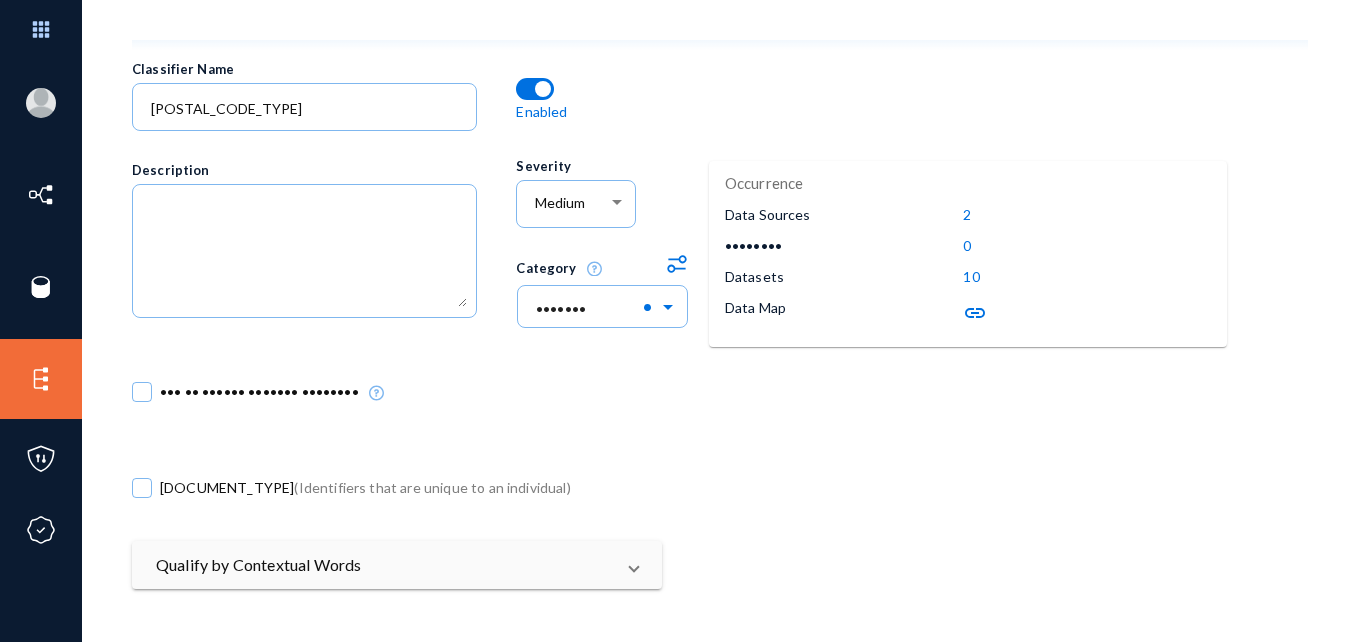 click on "••• •• •••••• ••••••• ••••••••" at bounding box center [612, 395] 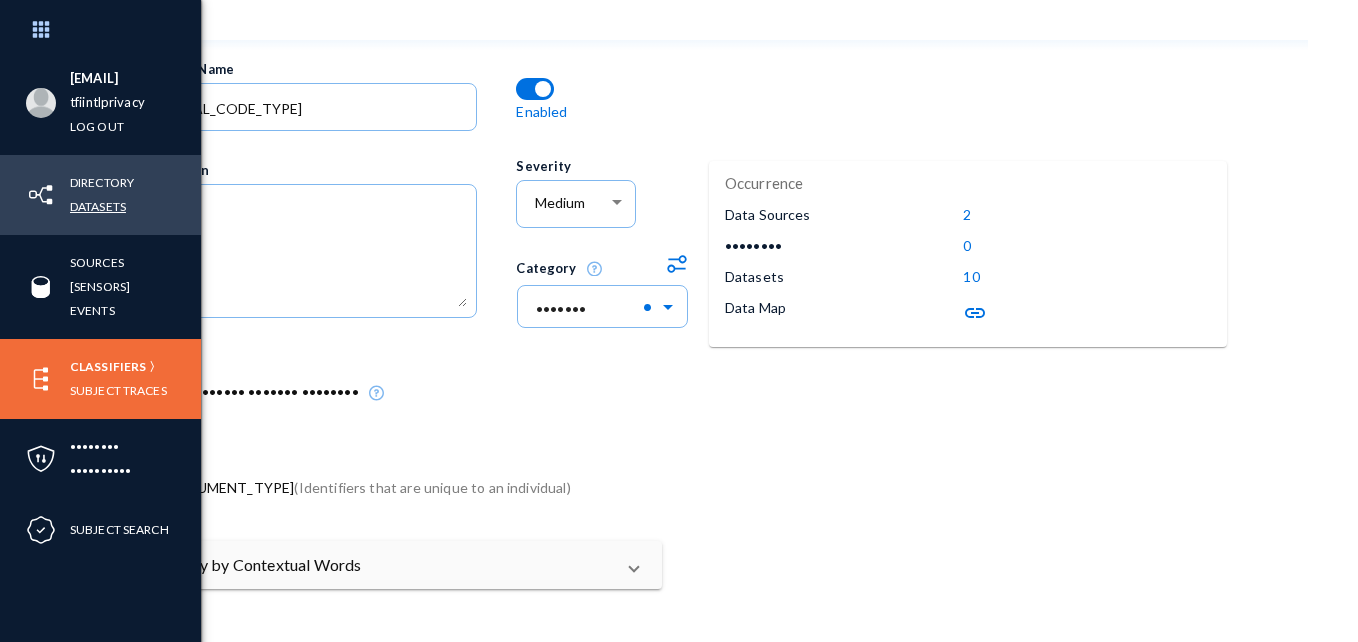 click on "Datasets" at bounding box center [98, 206] 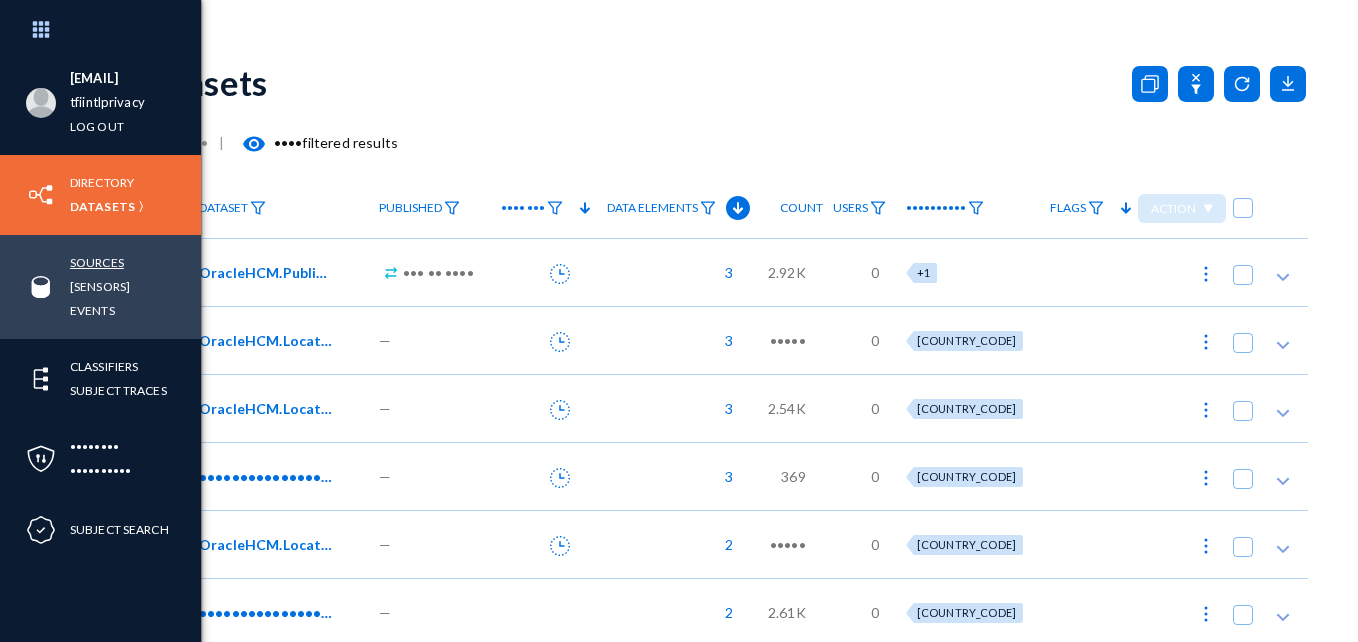 scroll, scrollTop: 111, scrollLeft: 0, axis: vertical 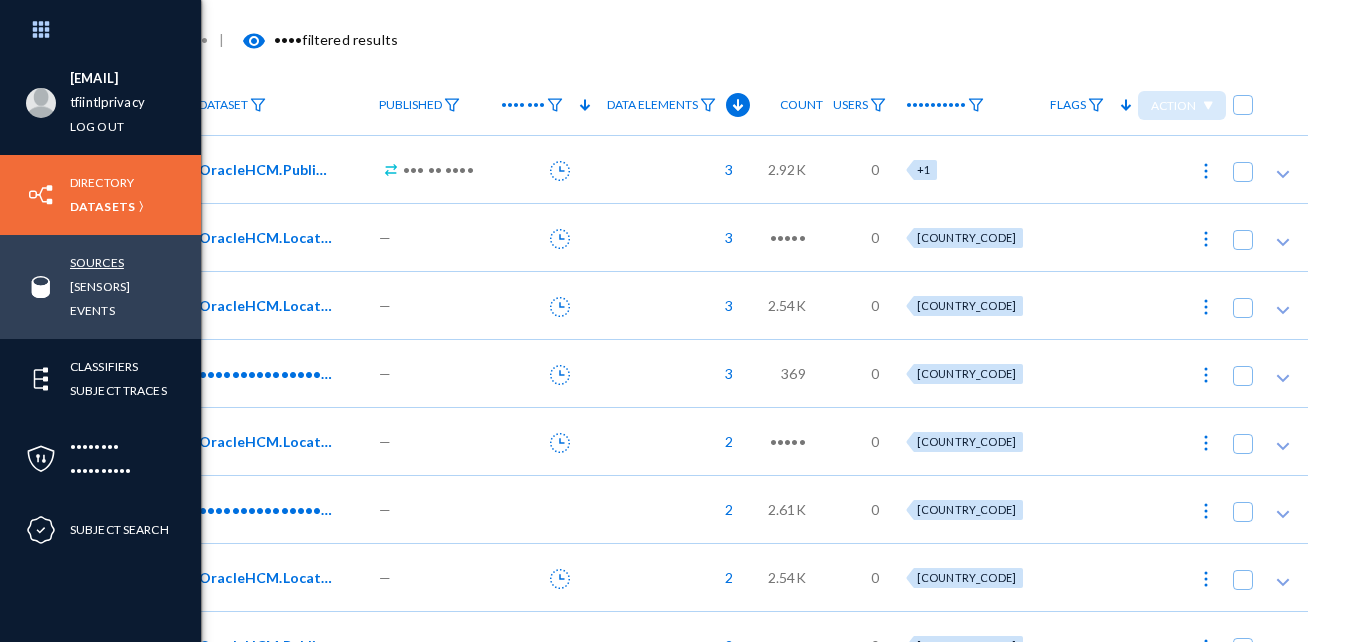 click on "Sources" at bounding box center (97, 262) 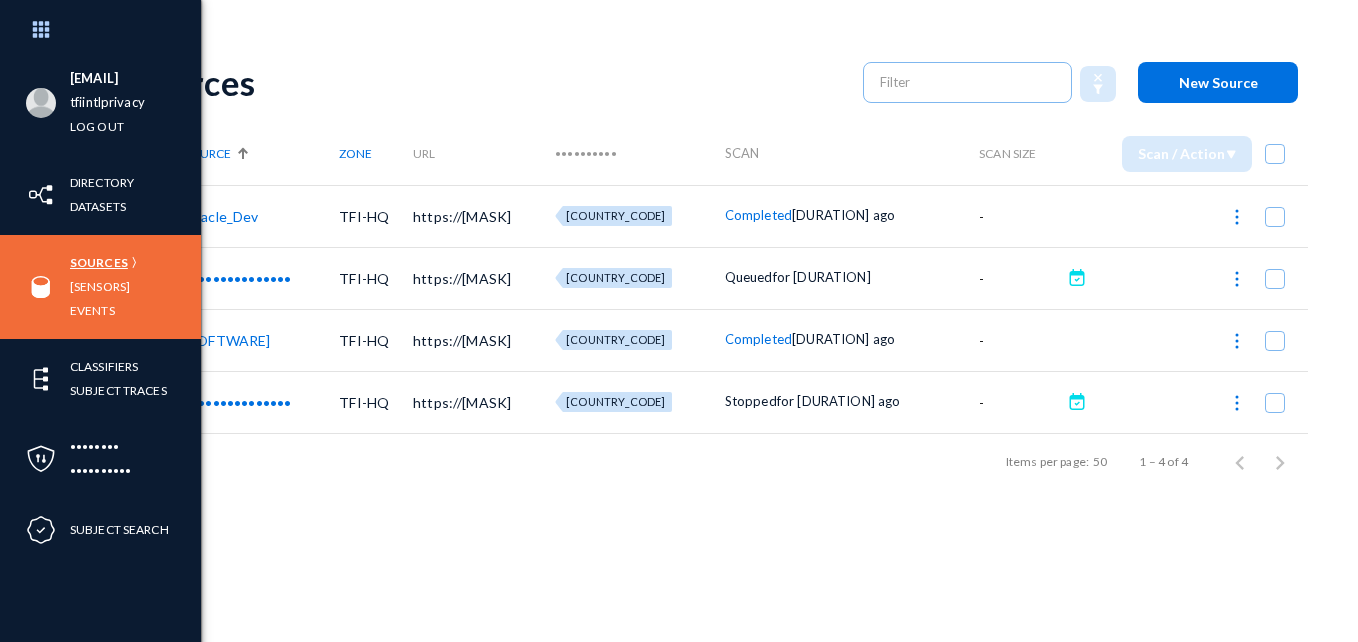 scroll, scrollTop: 8, scrollLeft: 0, axis: vertical 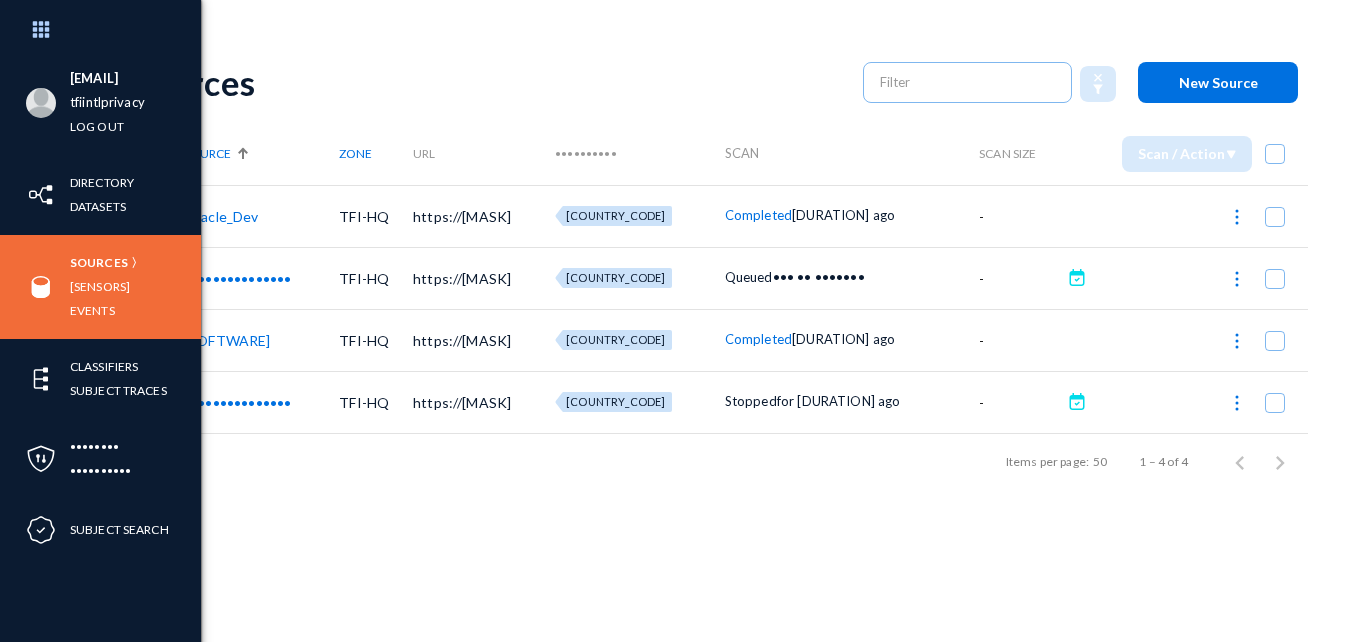 click on "••••••••••••••••••••••• •••••••••••••• ••• •••  •••••••••   ••••••••   •••••••   •••••••   ••••••   •••••••••••   ••••••• ••••••   ••••••••   ••••••••••   ••••••• ••••••  •••••••
••• ••••••  •••••• •••• ••• •••••••••• •••• •••• ••••  •••• • ••••••    ••••••••••  ••••••  •••••••••••••••••••••••••••••••••••••••••••••••••••••••• • •••••••••  • •••••• •••  •    •••••••••••••••  ••••••  ••••••••••••••••••••••••••••••••••• • ••••••  ••• •• •••••••  •    ••••••••••••••  ••••••  •••••••••••••••••••••••••••••••••••••••••••••••••••••••• • •••••••••  • •••••• •••  •    •••••••••••••••  ••••••  ••••••••••••••••••••••••••••••••••• • •••••••  •• ••••• •••  •     ••••• ••• •••••  ••  • • • •• •" at bounding box center [679, 321] 